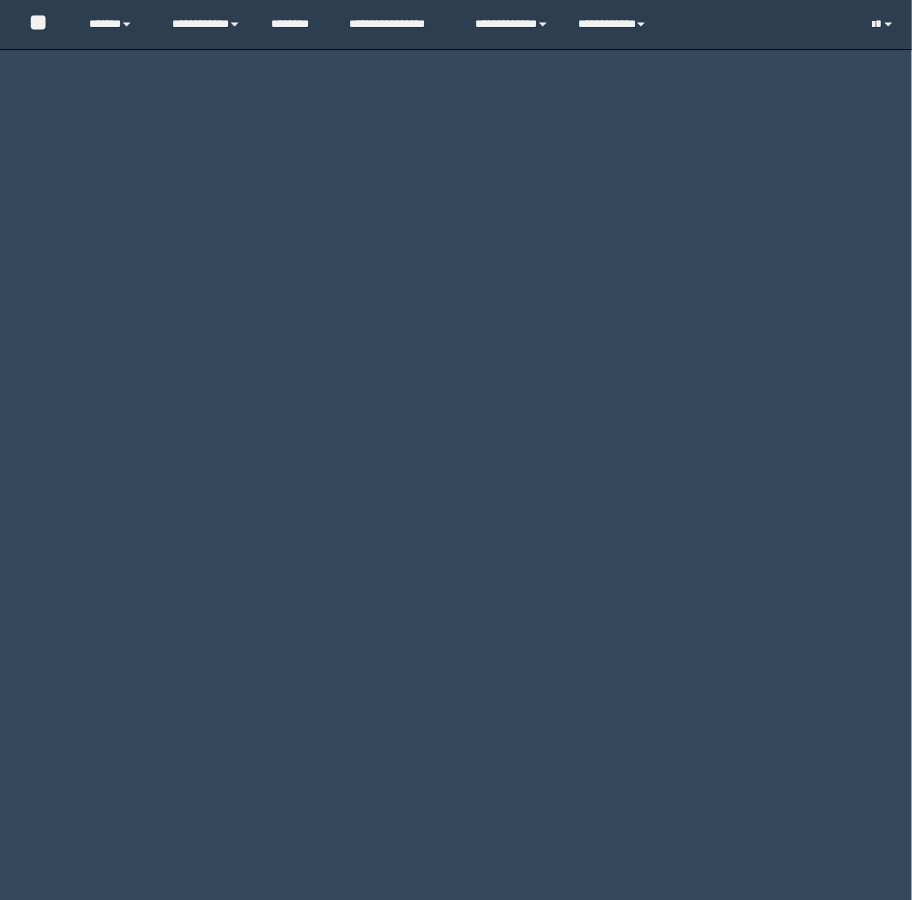 scroll, scrollTop: 0, scrollLeft: 0, axis: both 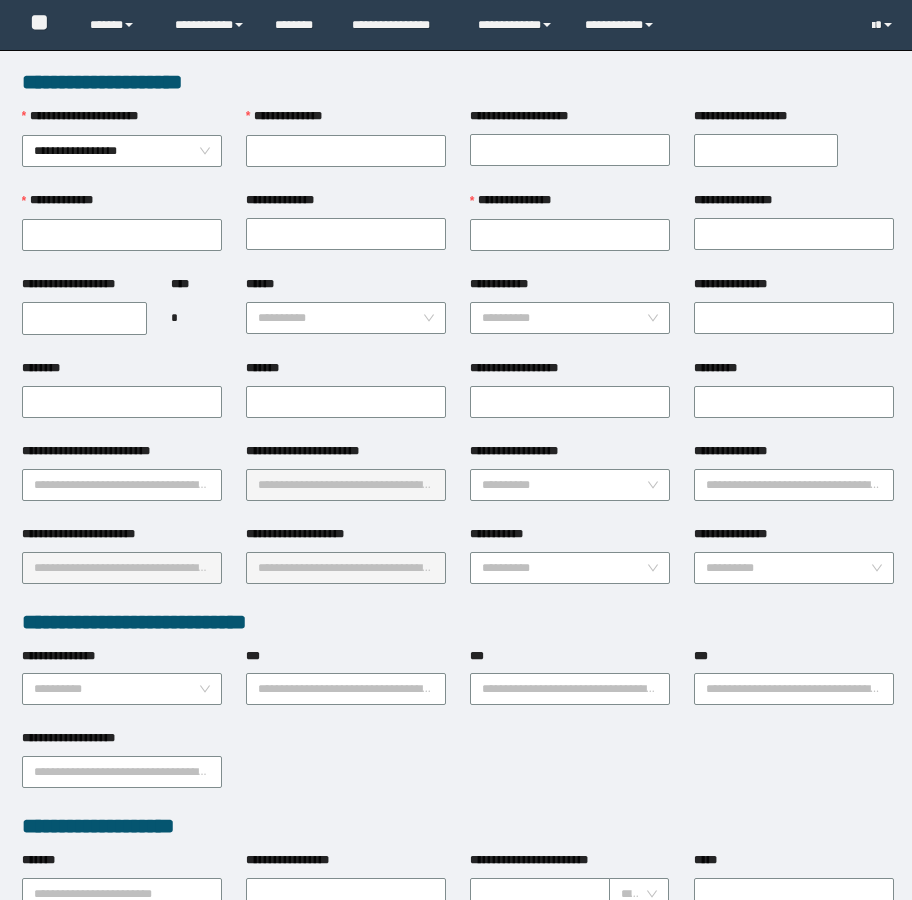 type on "**********" 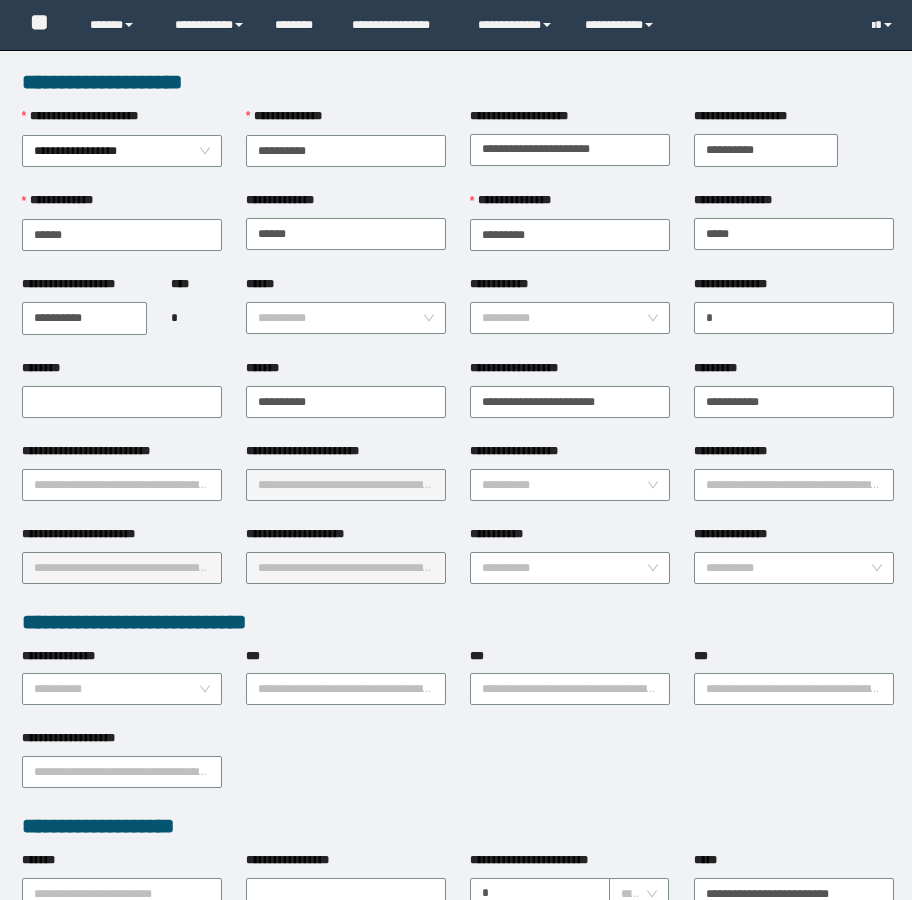 scroll, scrollTop: 0, scrollLeft: 0, axis: both 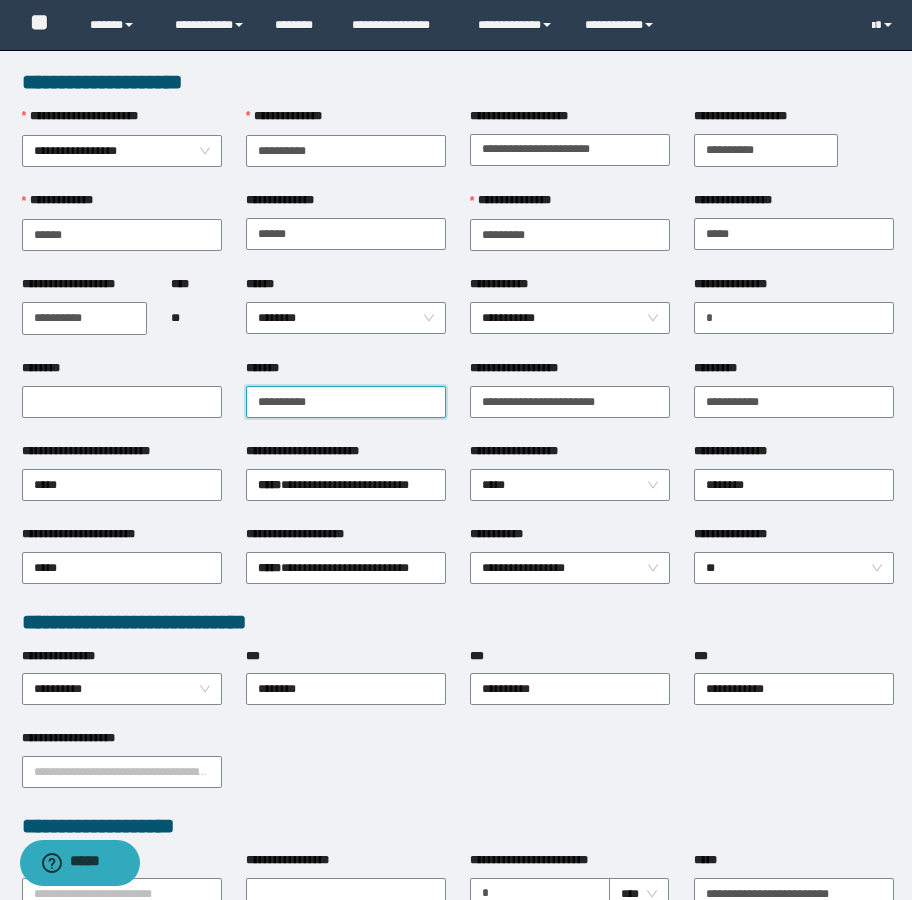 drag, startPoint x: 365, startPoint y: 407, endPoint x: 174, endPoint y: 382, distance: 192.62918 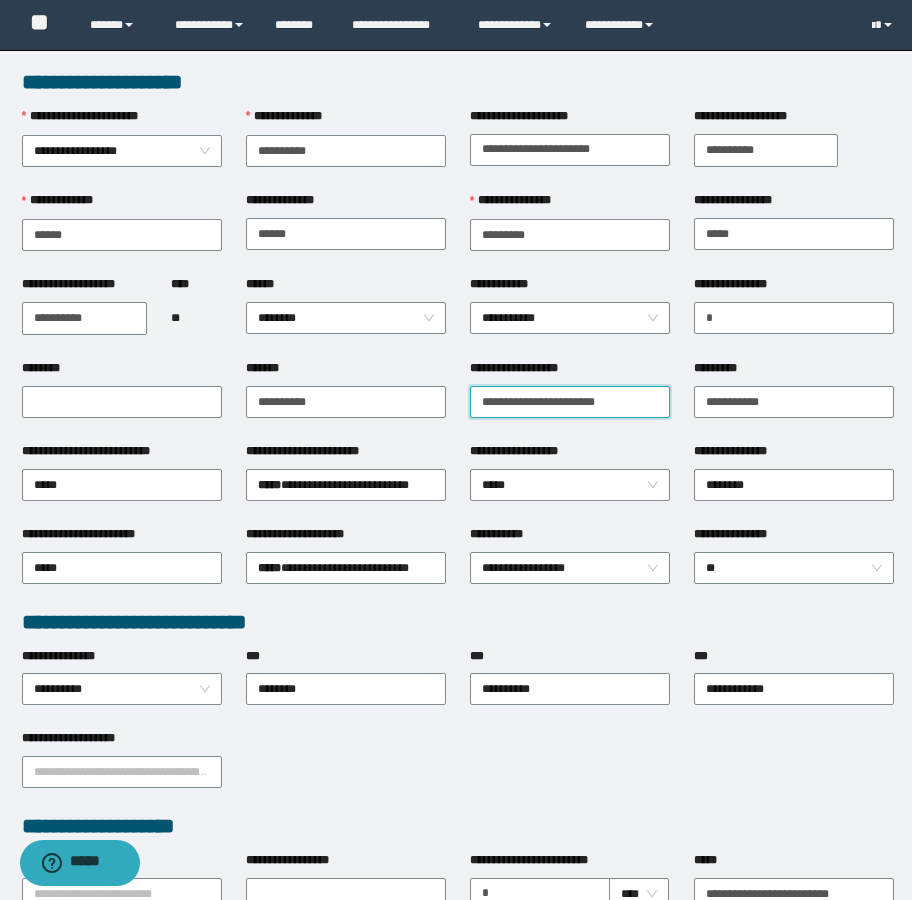 drag, startPoint x: 619, startPoint y: 409, endPoint x: 443, endPoint y: 419, distance: 176.28386 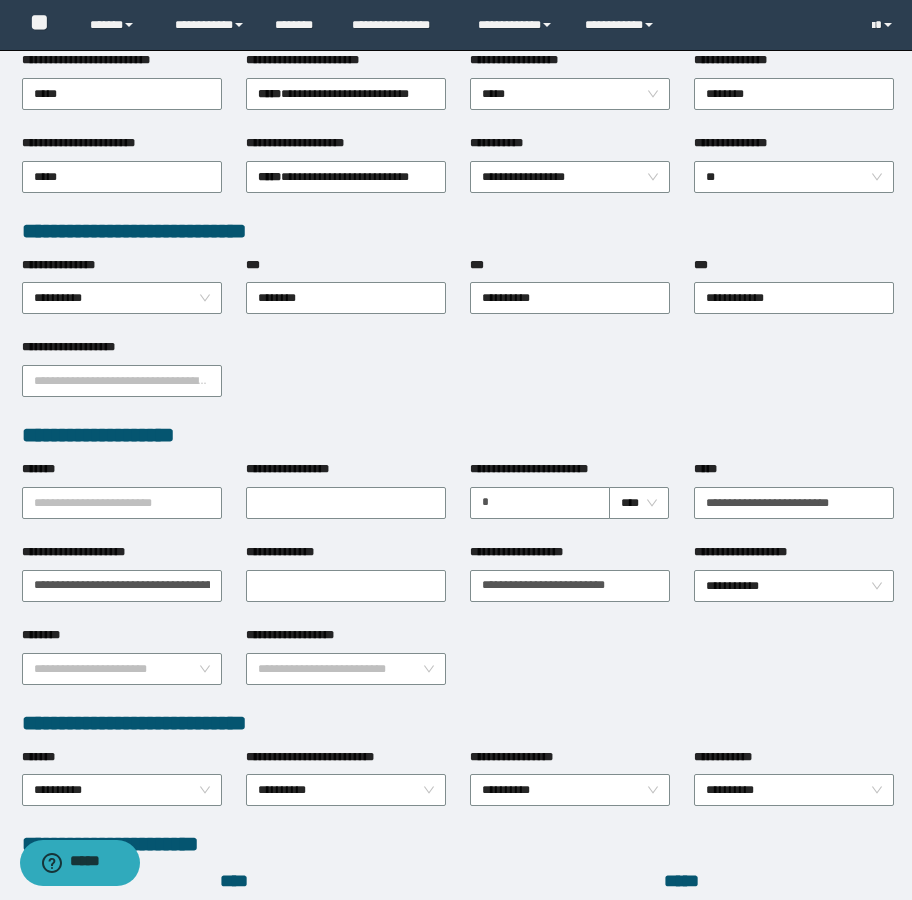 scroll, scrollTop: 400, scrollLeft: 0, axis: vertical 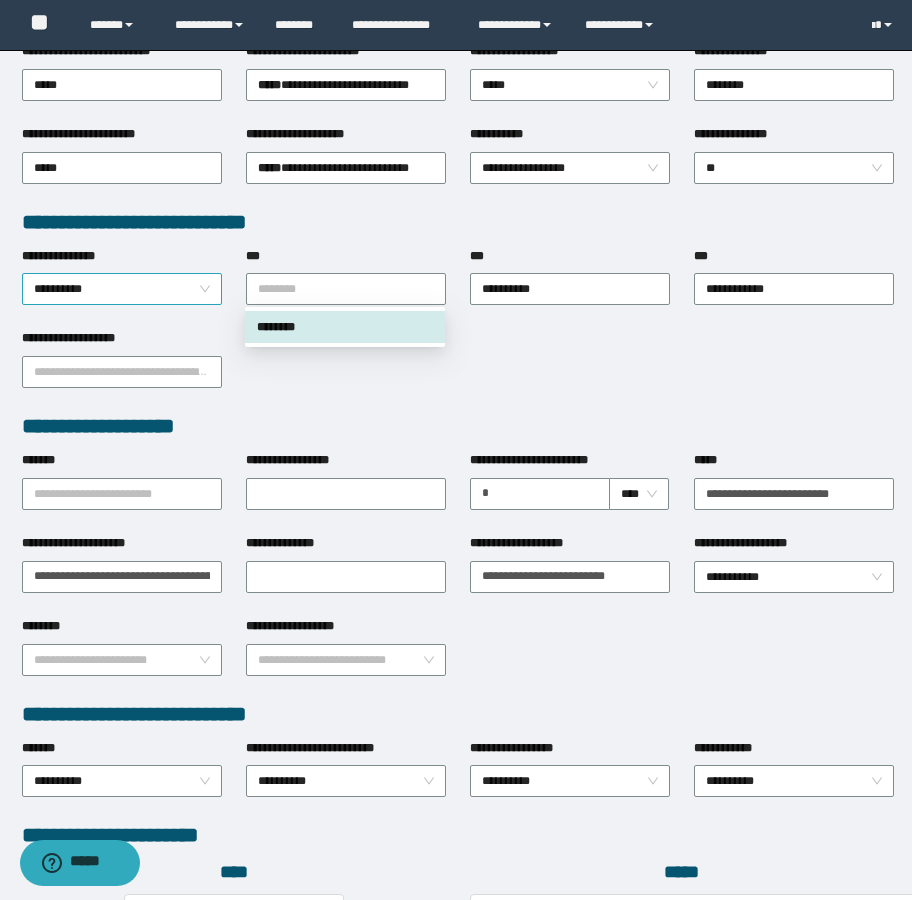 drag, startPoint x: 383, startPoint y: 282, endPoint x: 204, endPoint y: 293, distance: 179.33768 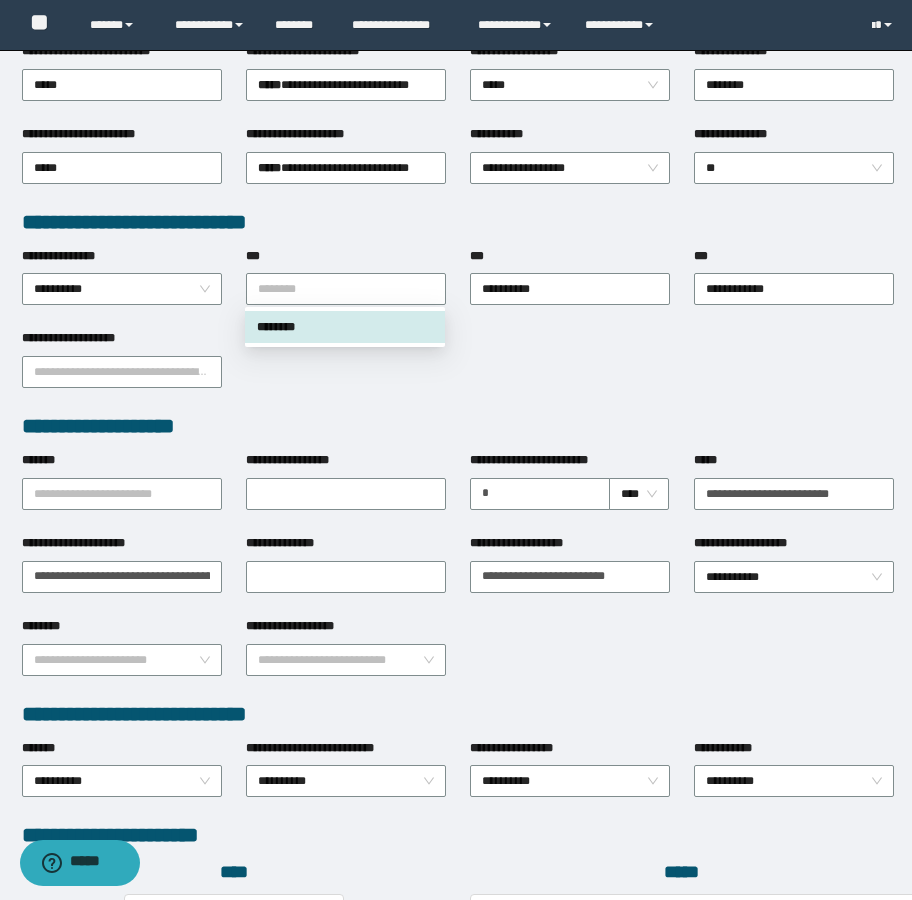 click on "**********" at bounding box center [458, 370] 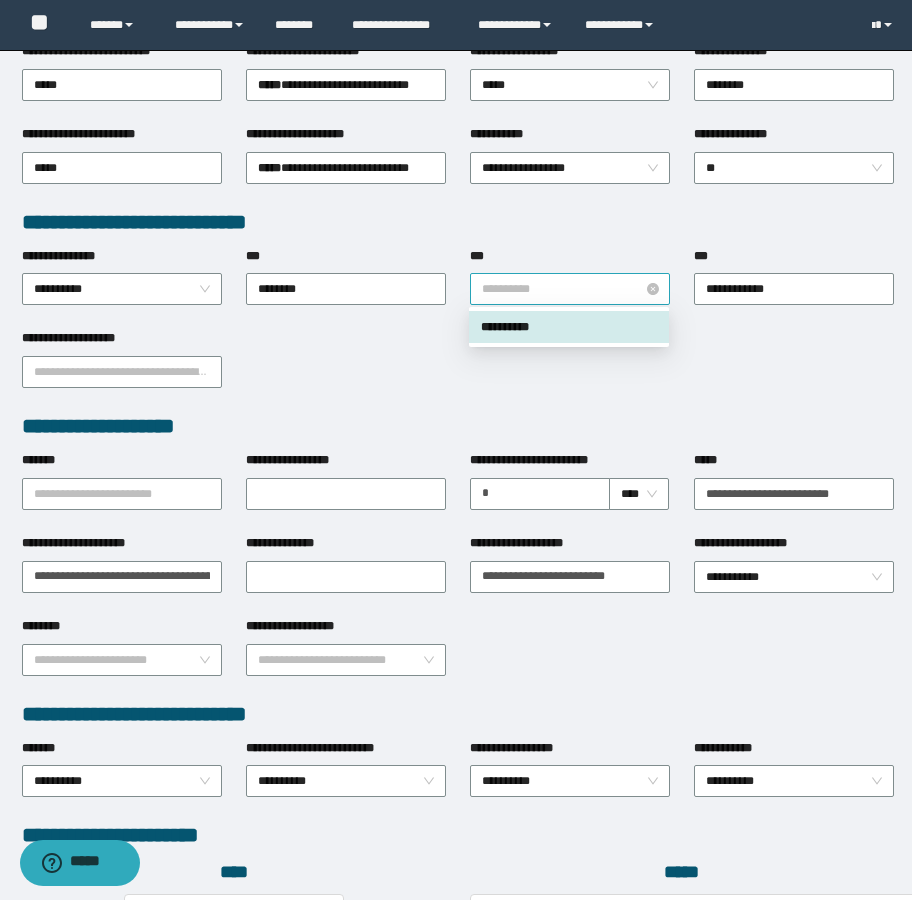 drag, startPoint x: 574, startPoint y: 290, endPoint x: 496, endPoint y: 295, distance: 78.160095 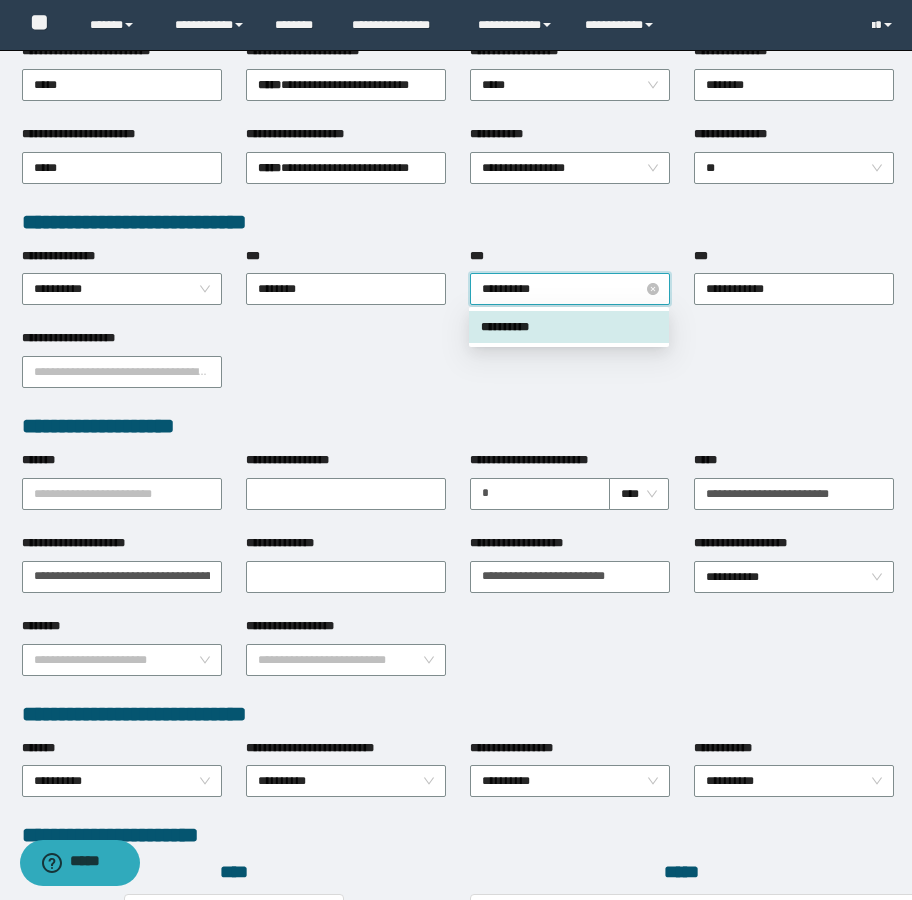 click on "**********" at bounding box center [570, 289] 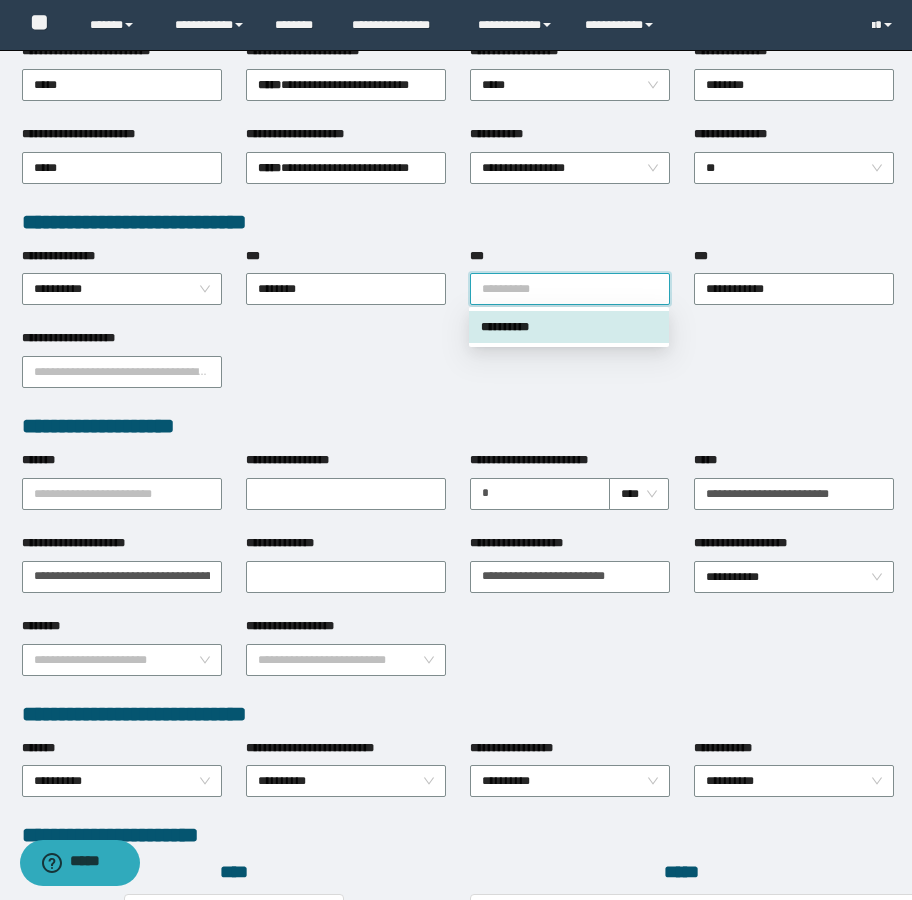 drag, startPoint x: 549, startPoint y: 286, endPoint x: 454, endPoint y: 285, distance: 95.005264 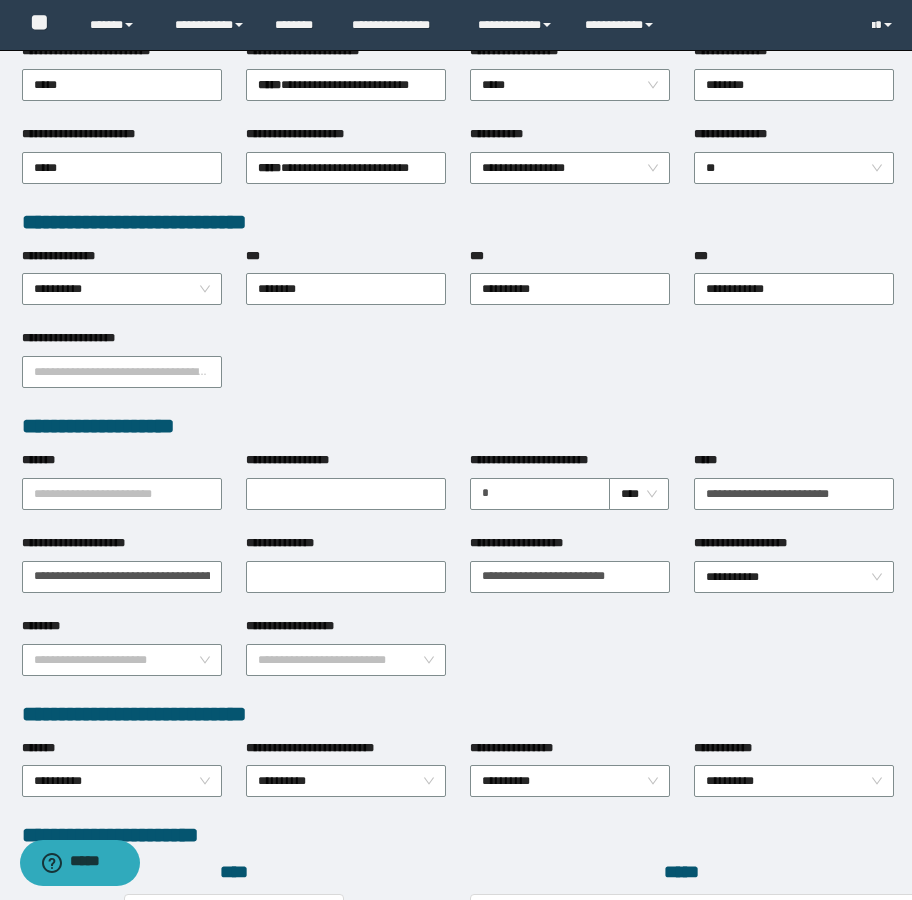 drag, startPoint x: 545, startPoint y: 282, endPoint x: 503, endPoint y: 394, distance: 119.61605 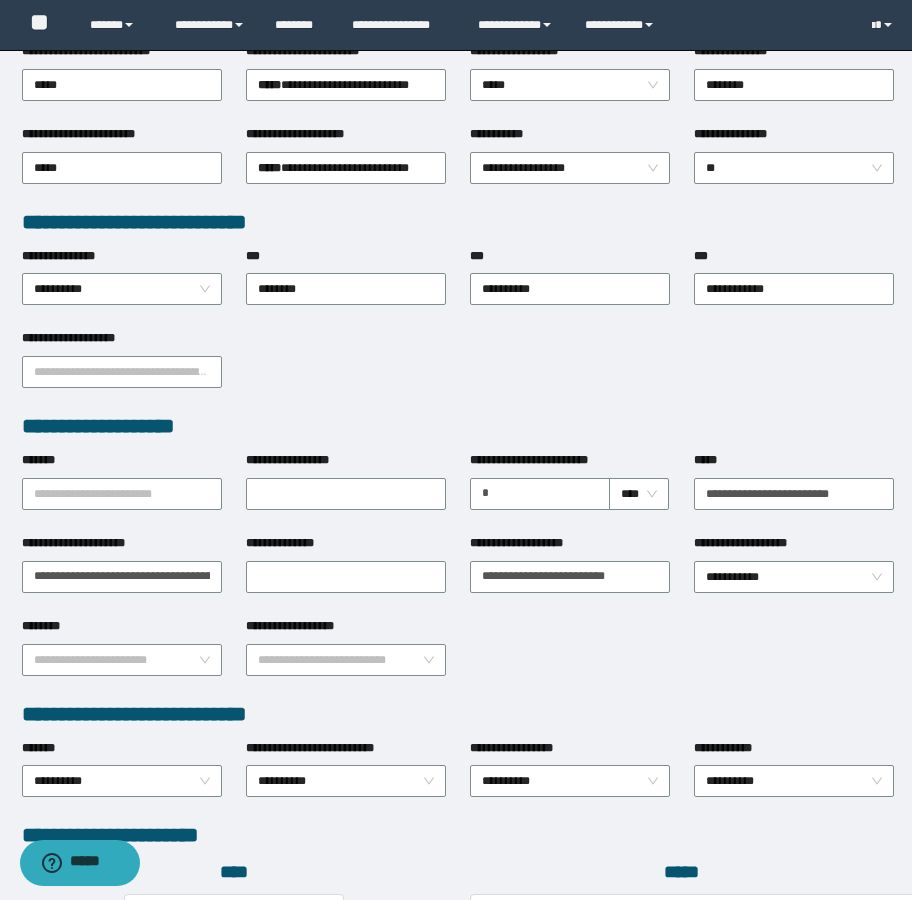 click on "**********" at bounding box center (458, 370) 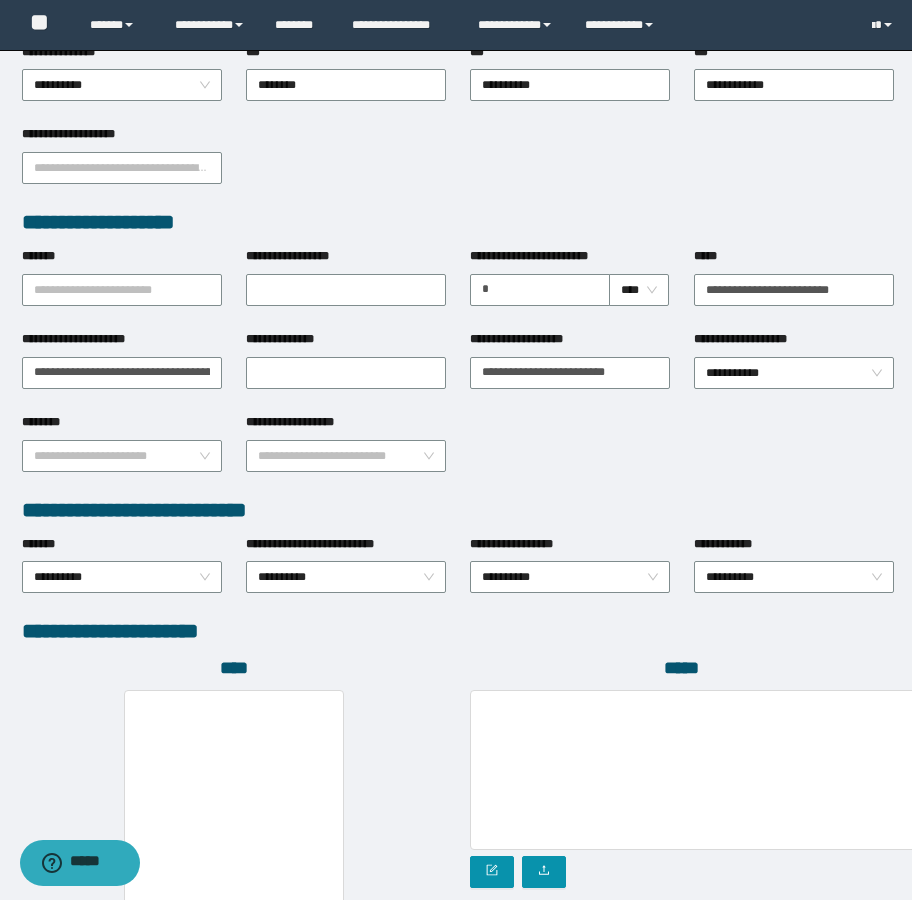 scroll, scrollTop: 603, scrollLeft: 0, axis: vertical 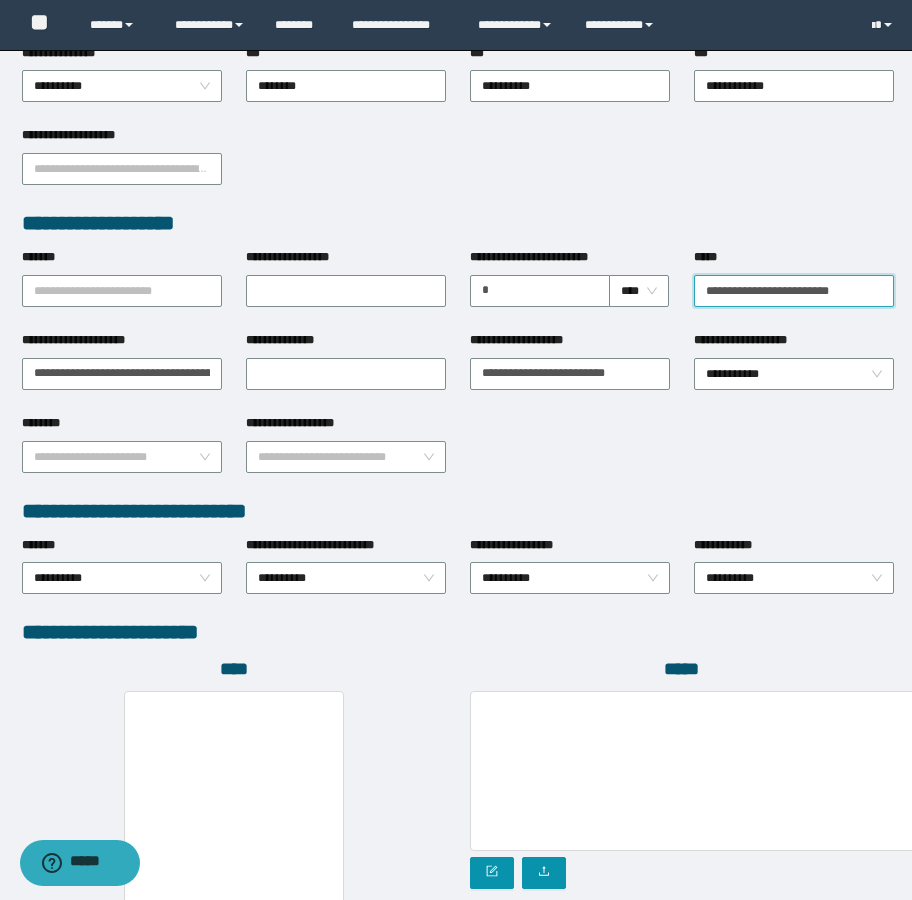 click on "**********" at bounding box center (794, 291) 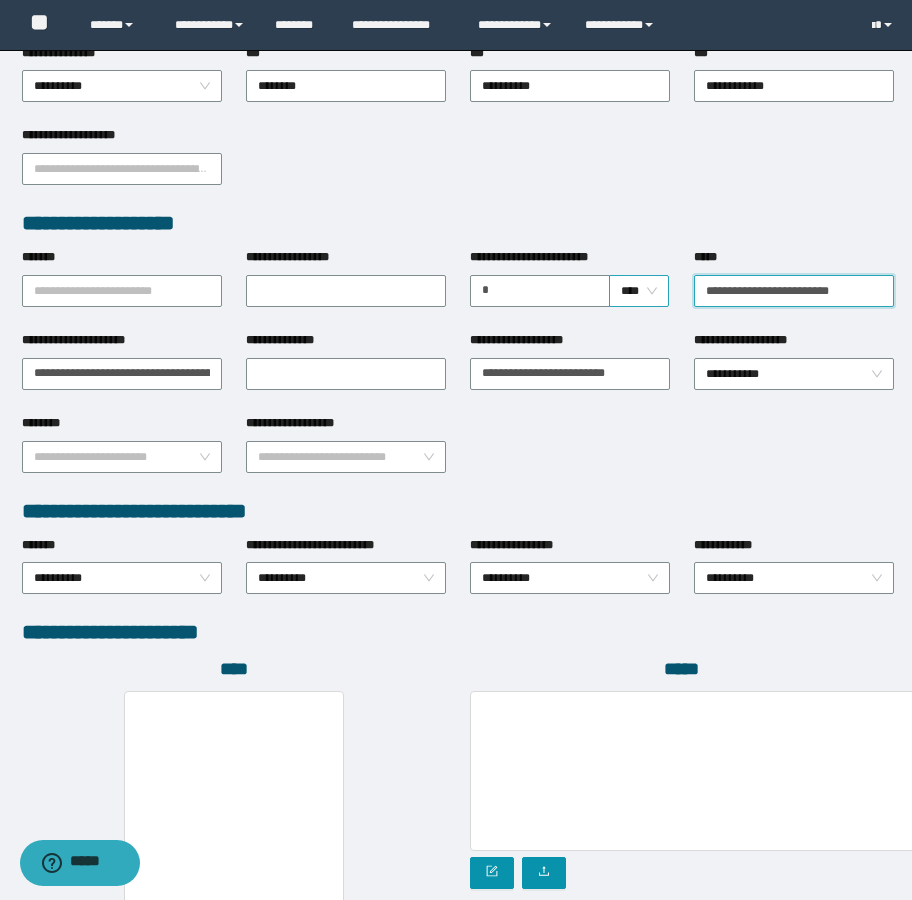 click on "****" at bounding box center (639, 291) 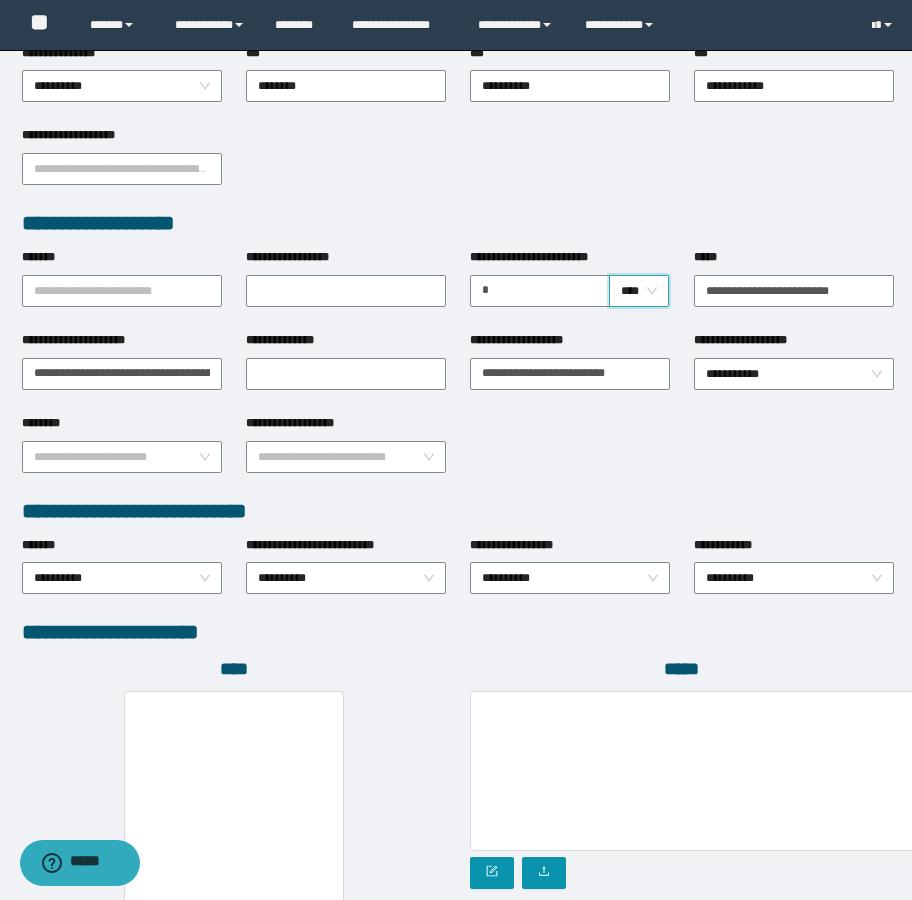 click on "****" at bounding box center (639, 291) 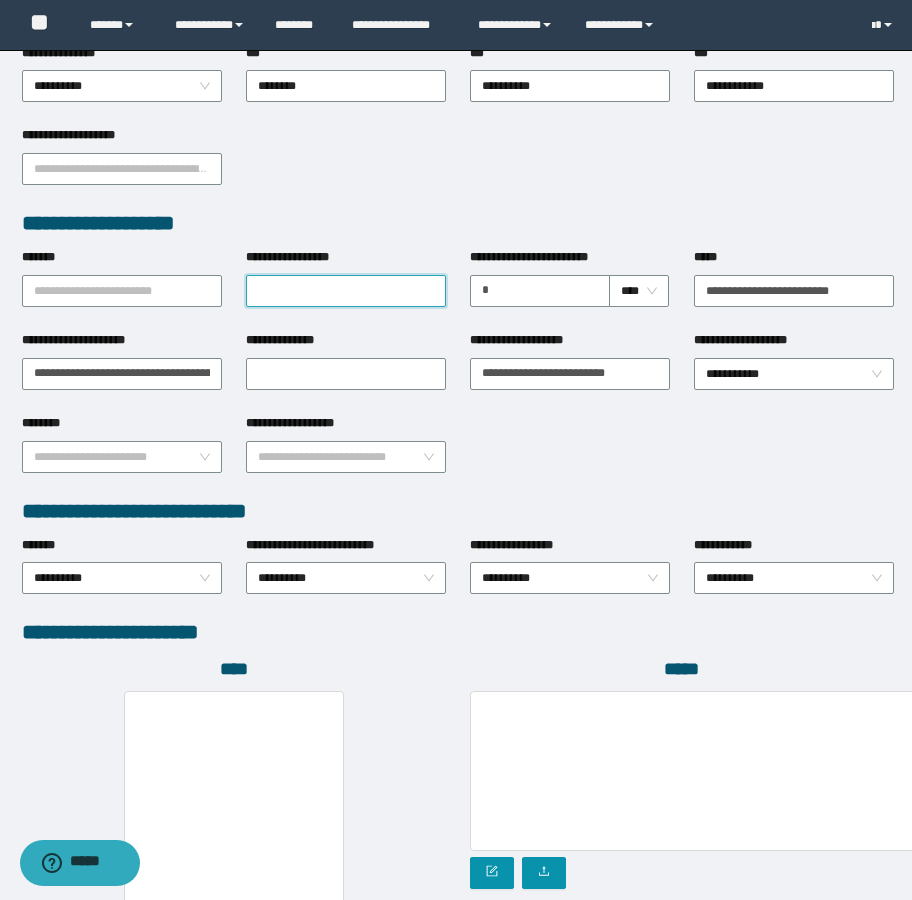 click on "**********" at bounding box center [346, 291] 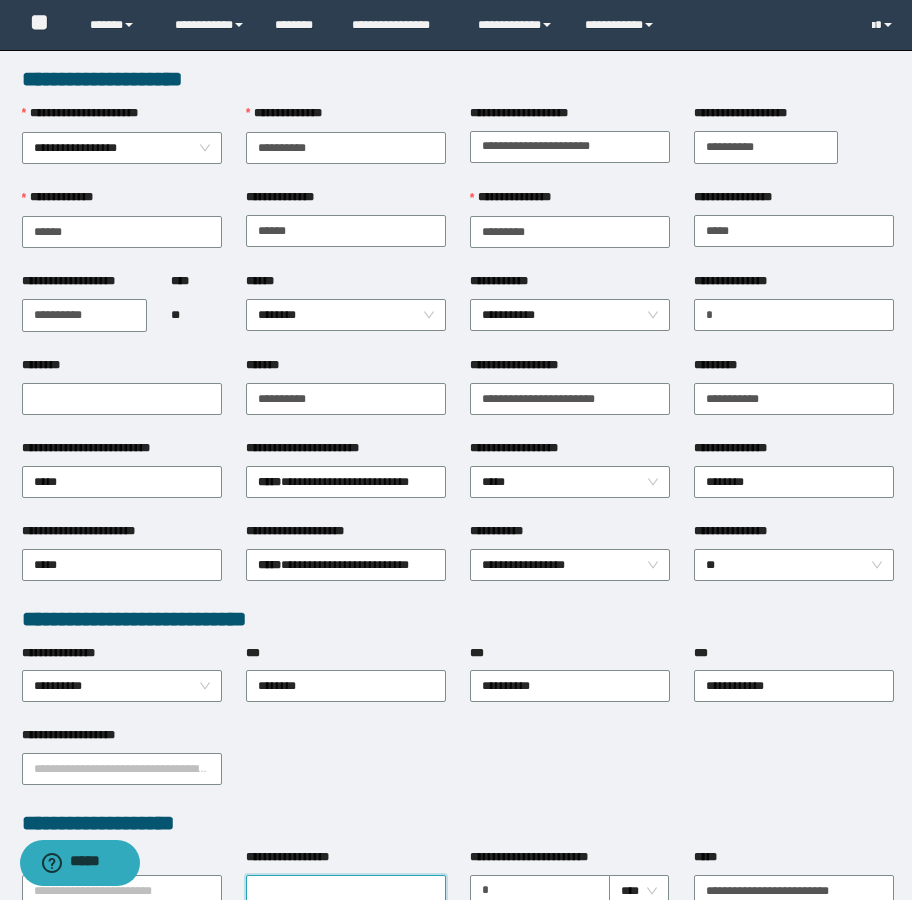 scroll, scrollTop: 0, scrollLeft: 0, axis: both 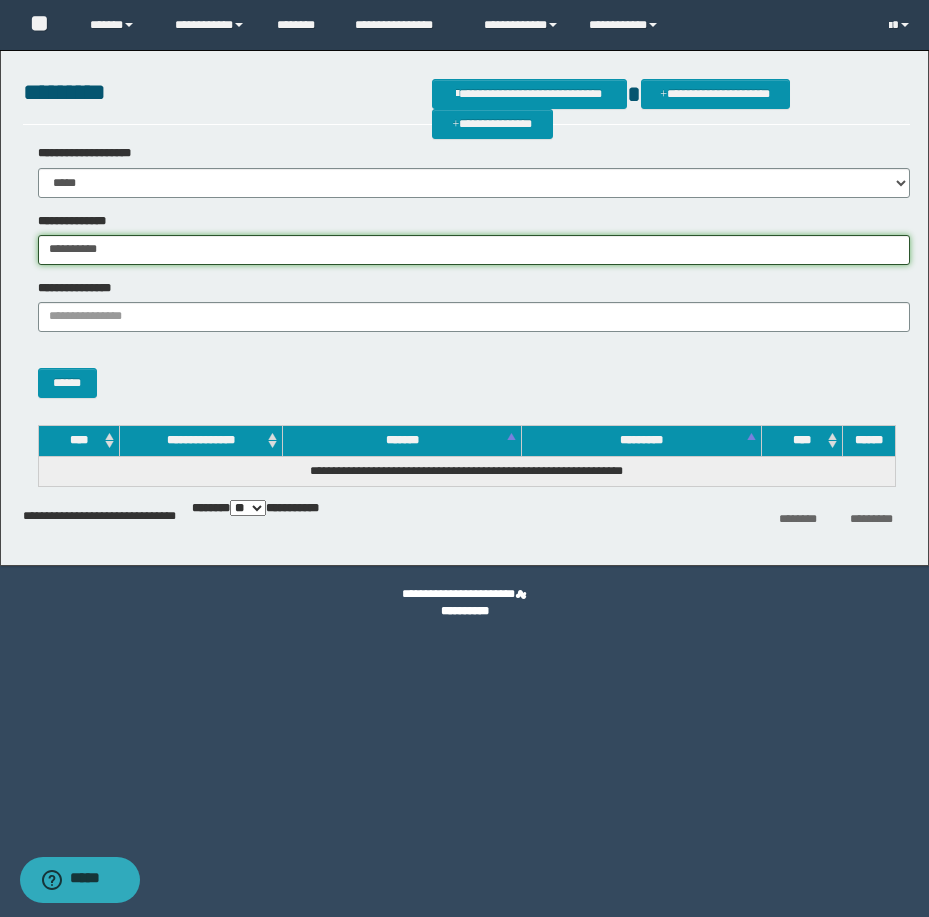 drag, startPoint x: 198, startPoint y: 249, endPoint x: -18, endPoint y: 249, distance: 216 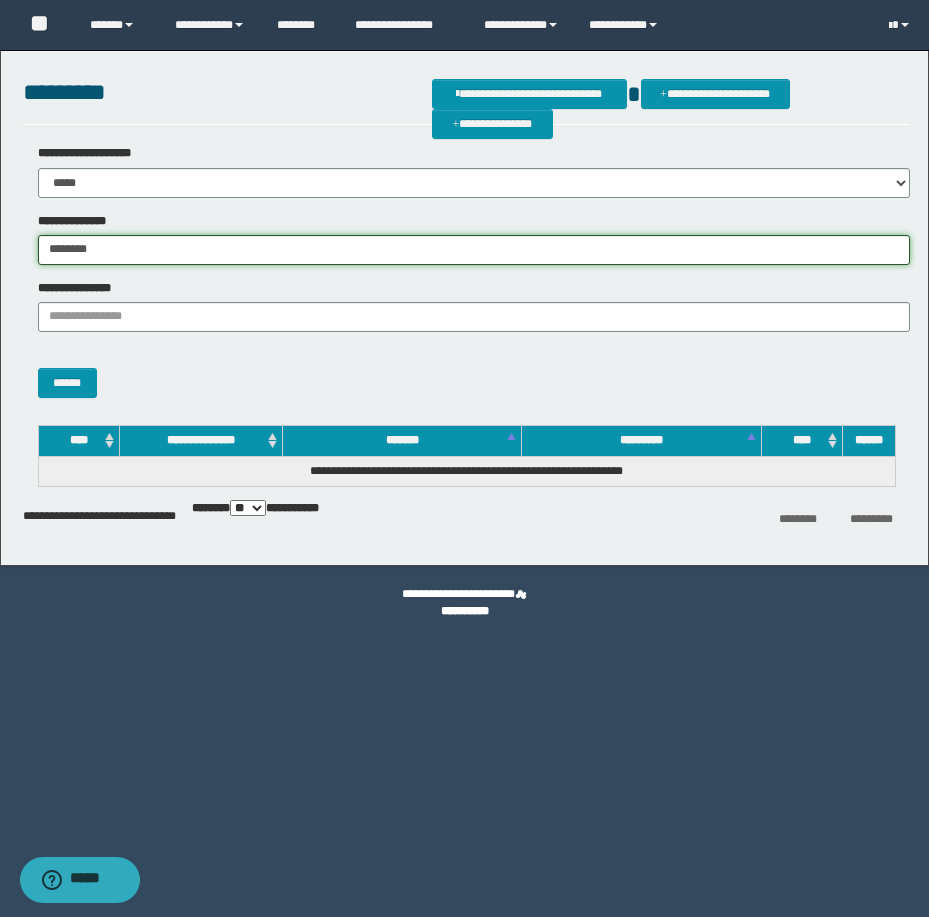 type on "********" 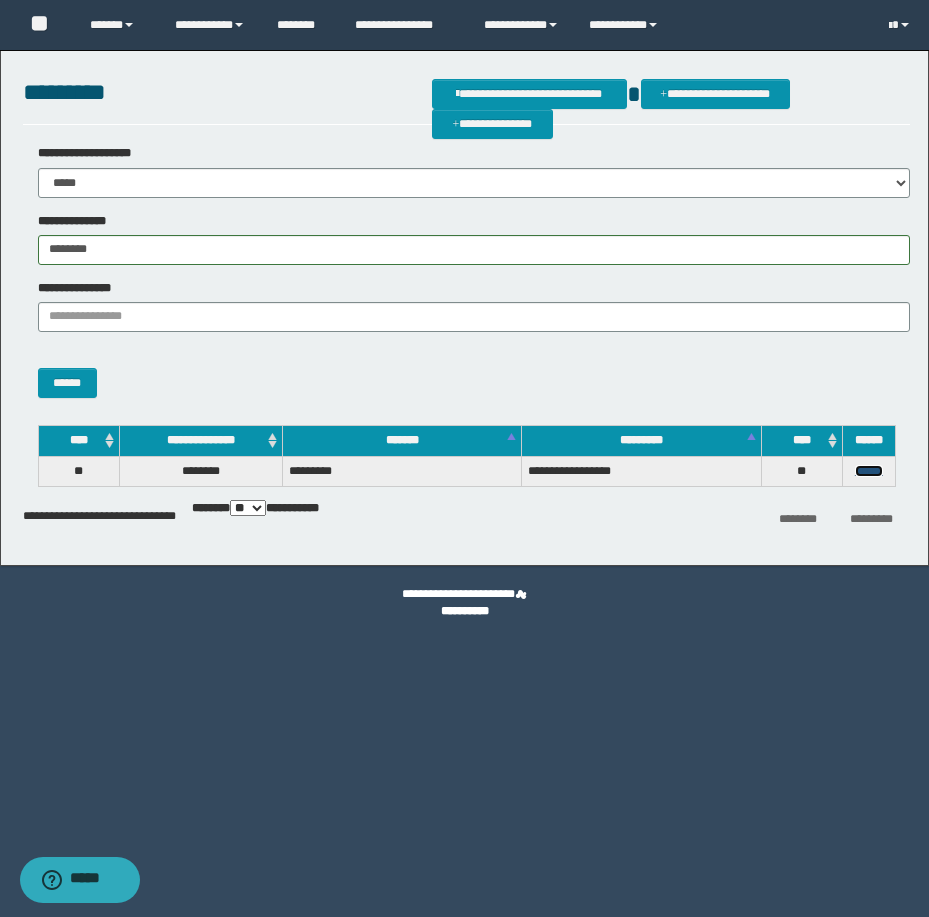 click on "******" at bounding box center (869, 471) 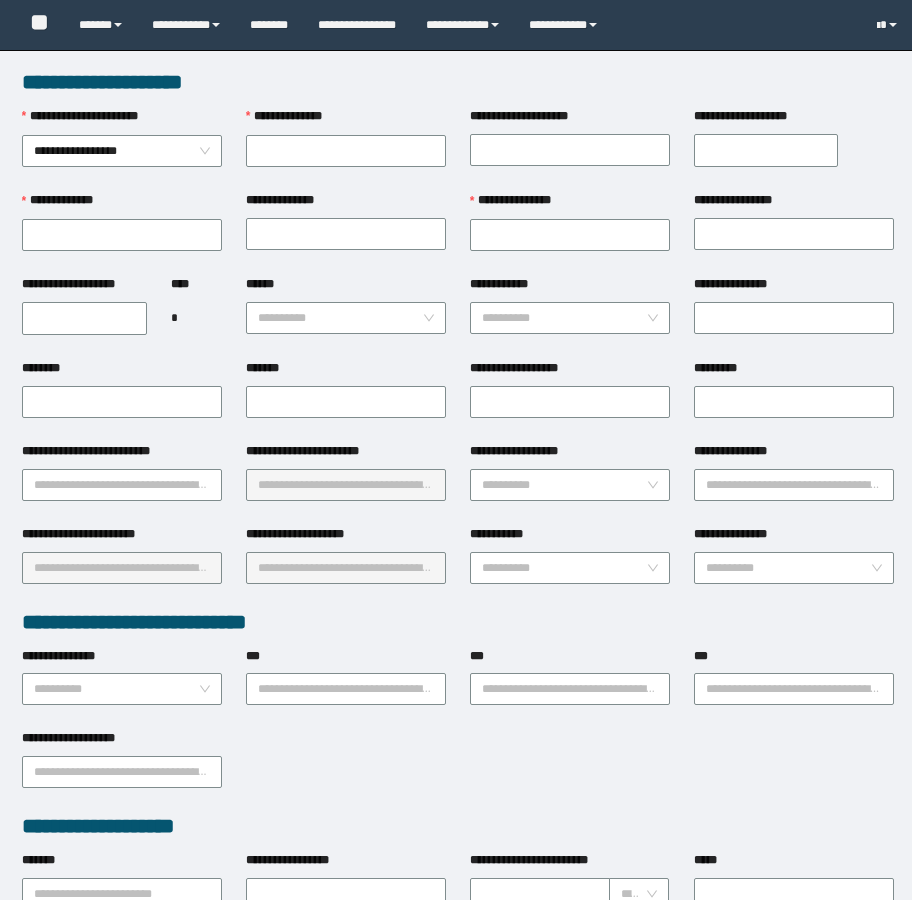 scroll, scrollTop: 0, scrollLeft: 0, axis: both 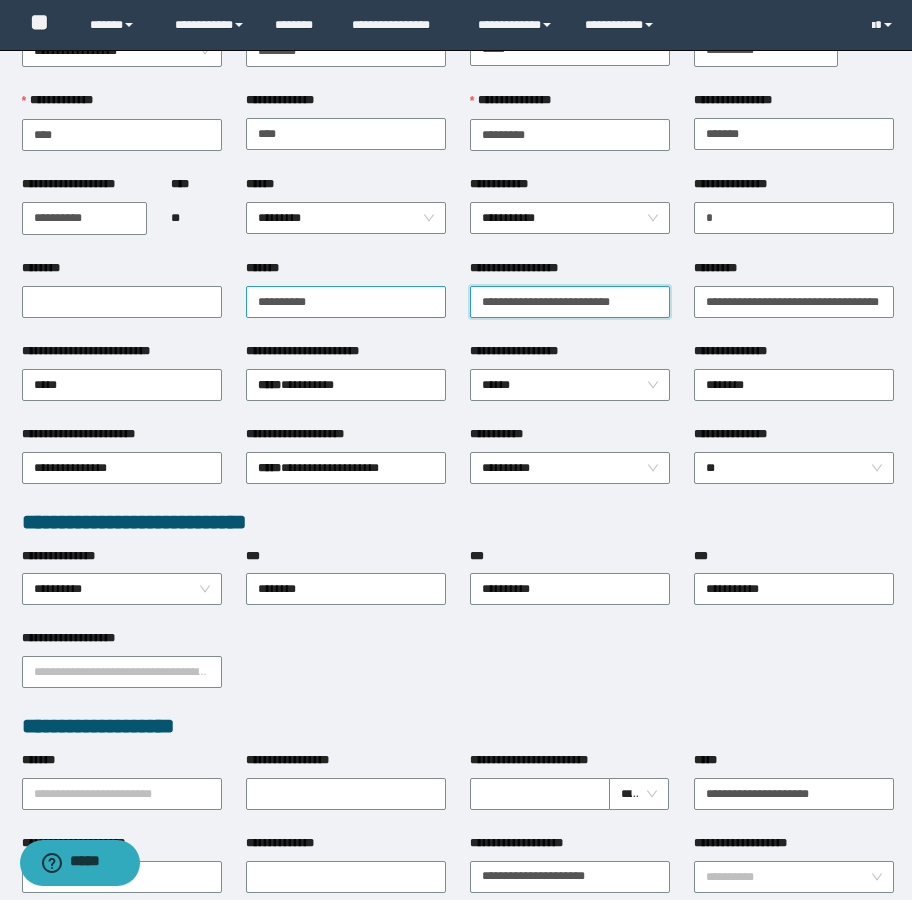 drag, startPoint x: 646, startPoint y: 299, endPoint x: 438, endPoint y: 302, distance: 208.02164 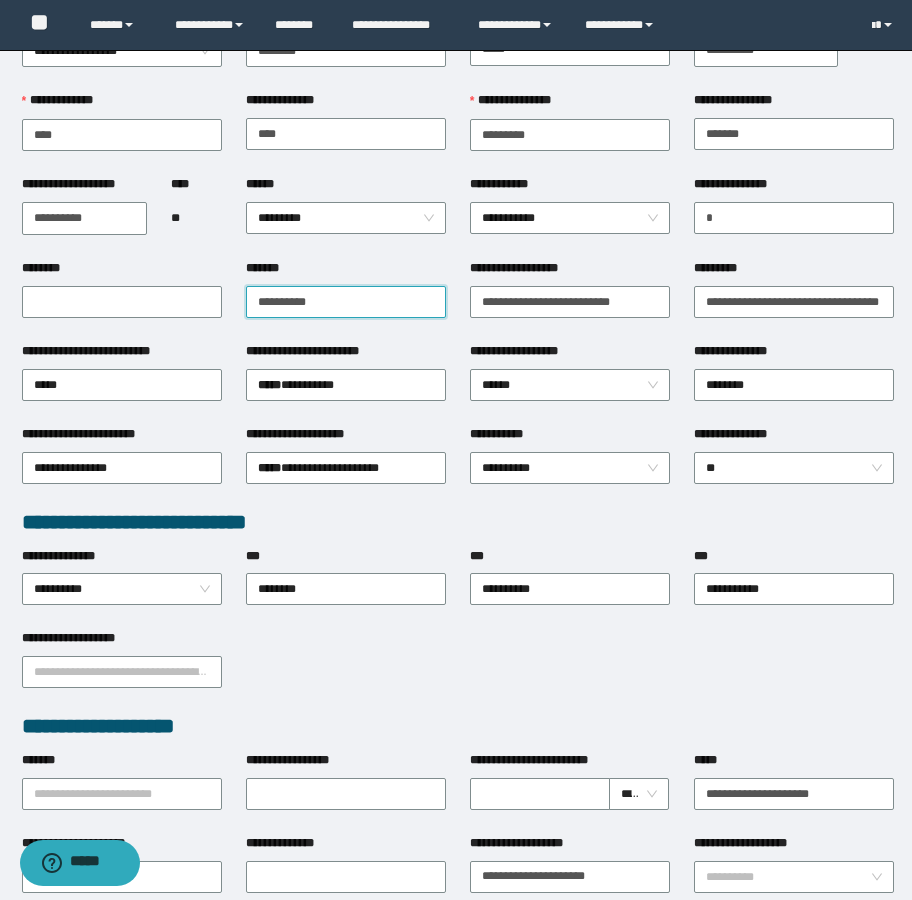 drag, startPoint x: 394, startPoint y: 299, endPoint x: 123, endPoint y: 280, distance: 271.66522 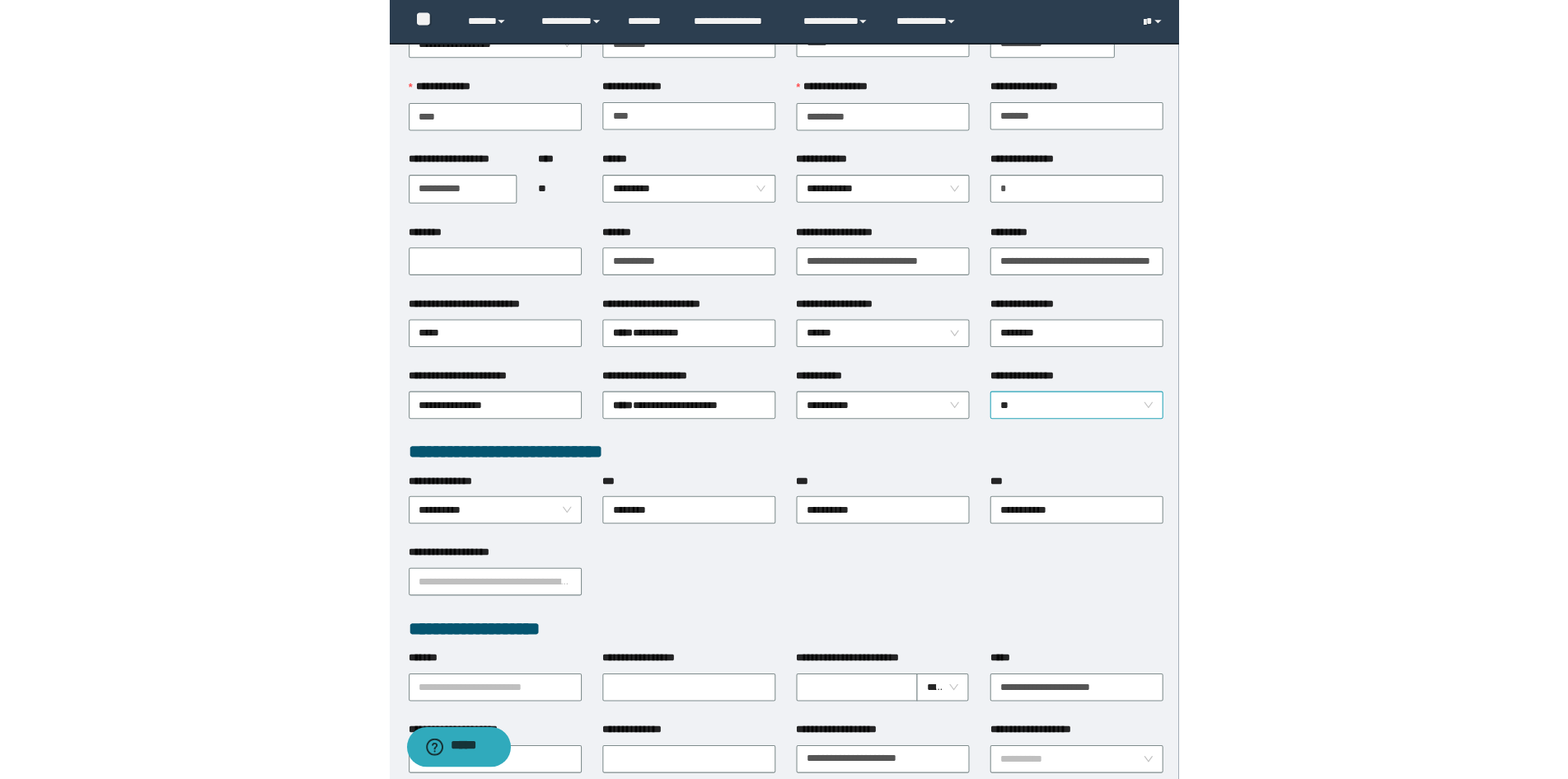 scroll, scrollTop: 165, scrollLeft: 0, axis: vertical 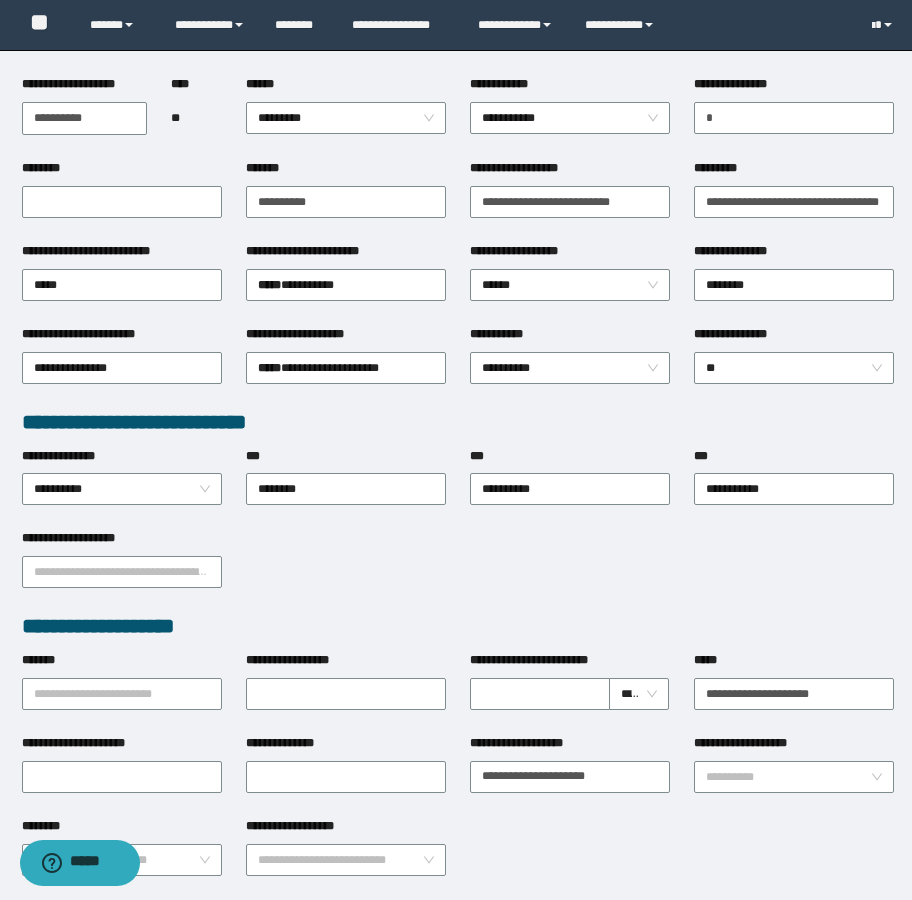 click on "***" at bounding box center (794, 460) 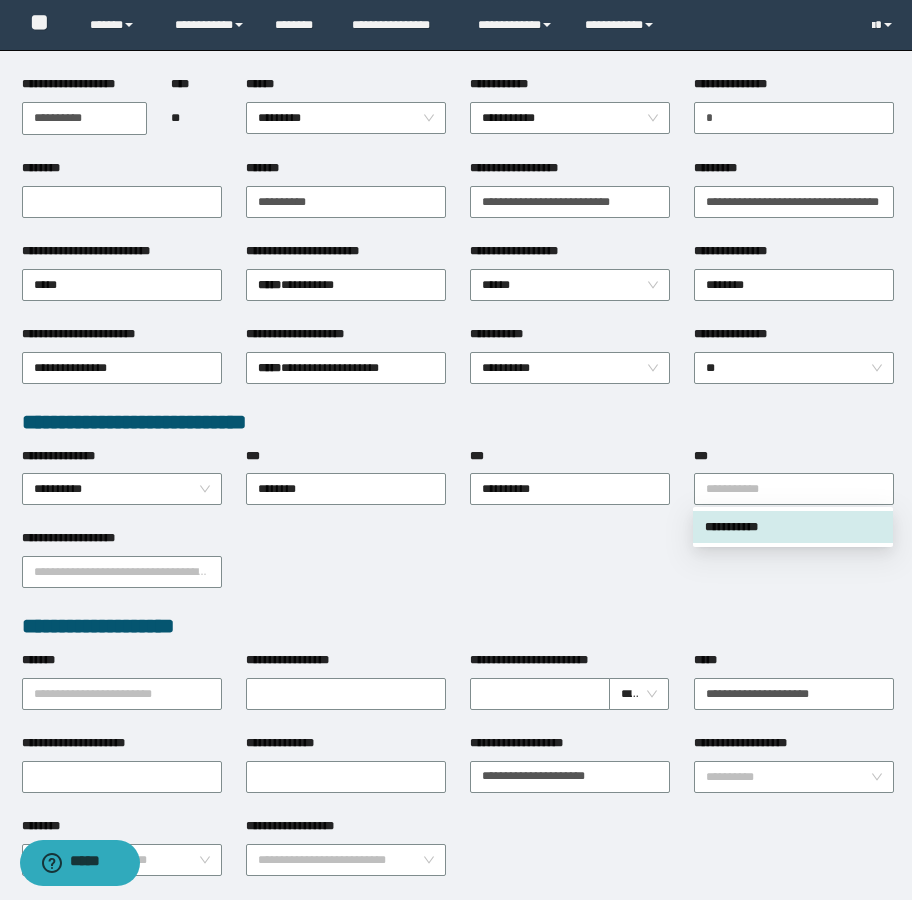 drag, startPoint x: 779, startPoint y: 482, endPoint x: 674, endPoint y: 486, distance: 105.076164 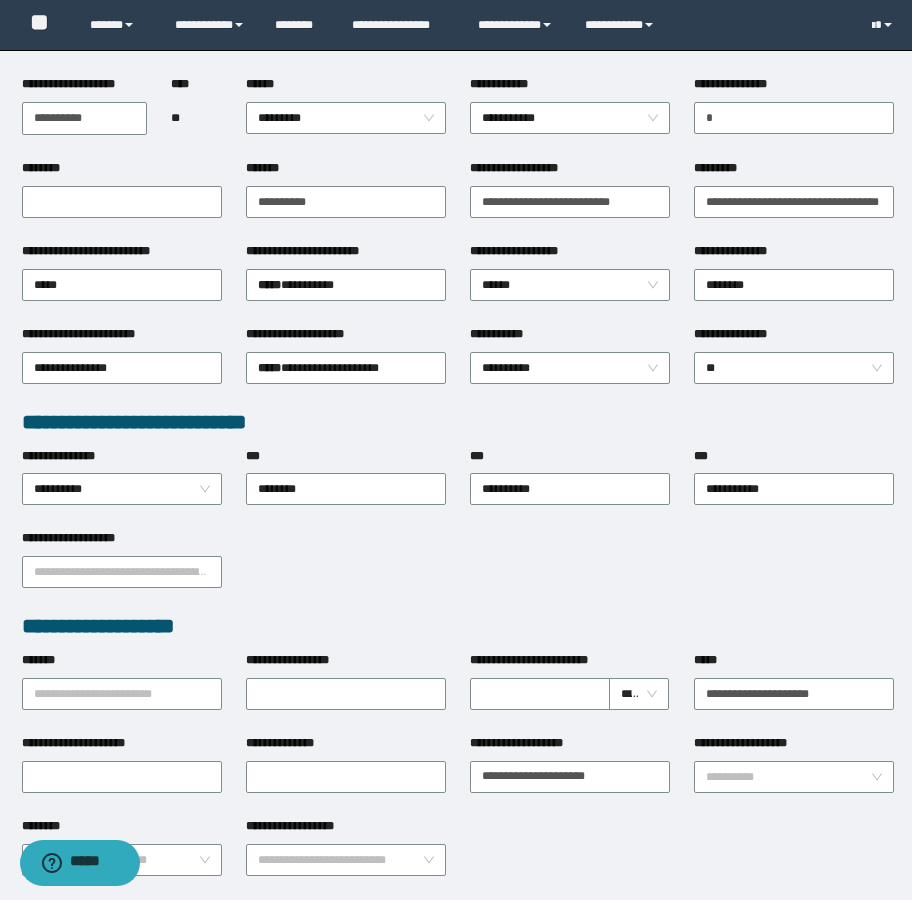 click on "**********" at bounding box center (458, 570) 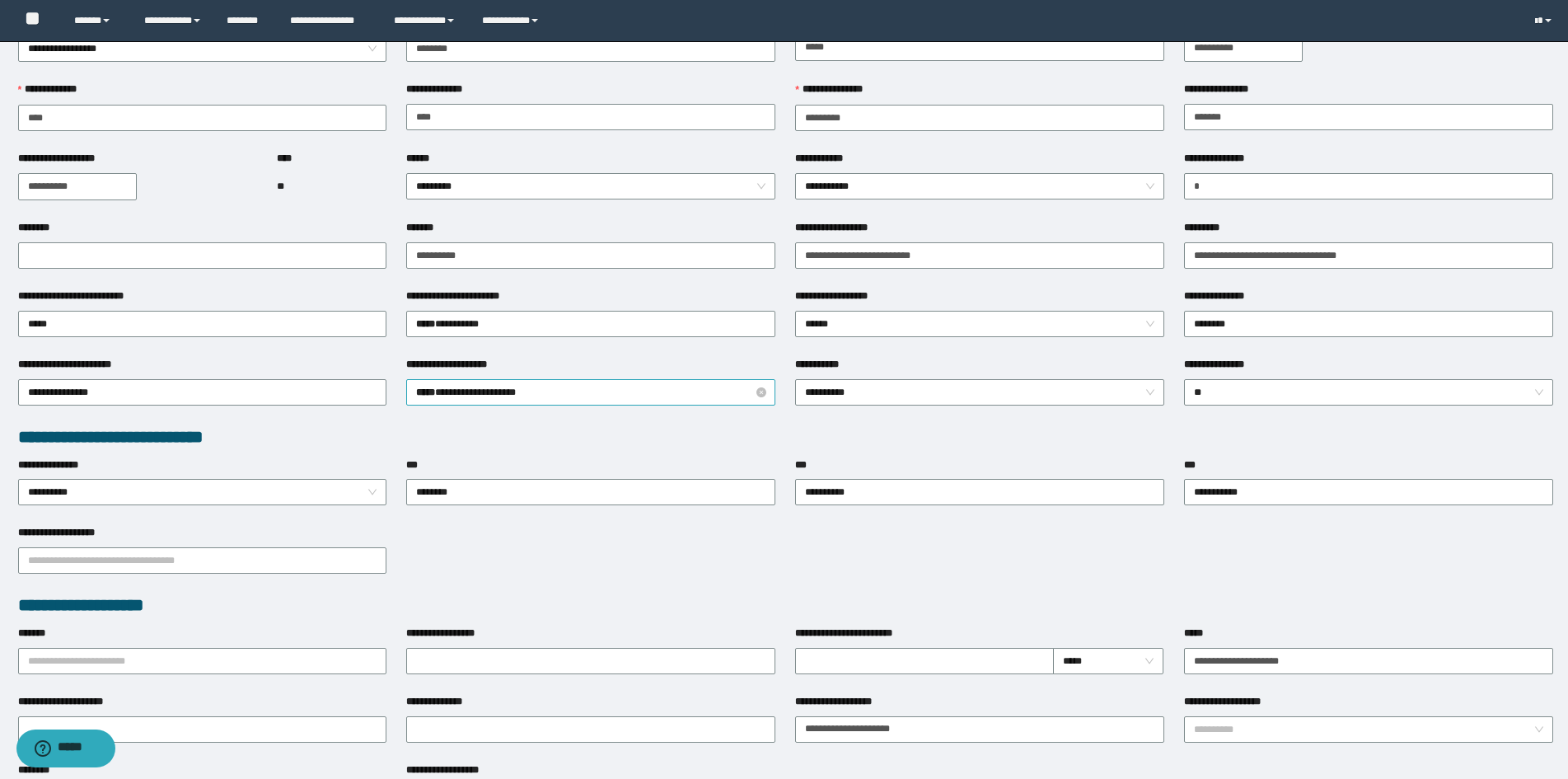scroll, scrollTop: 0, scrollLeft: 0, axis: both 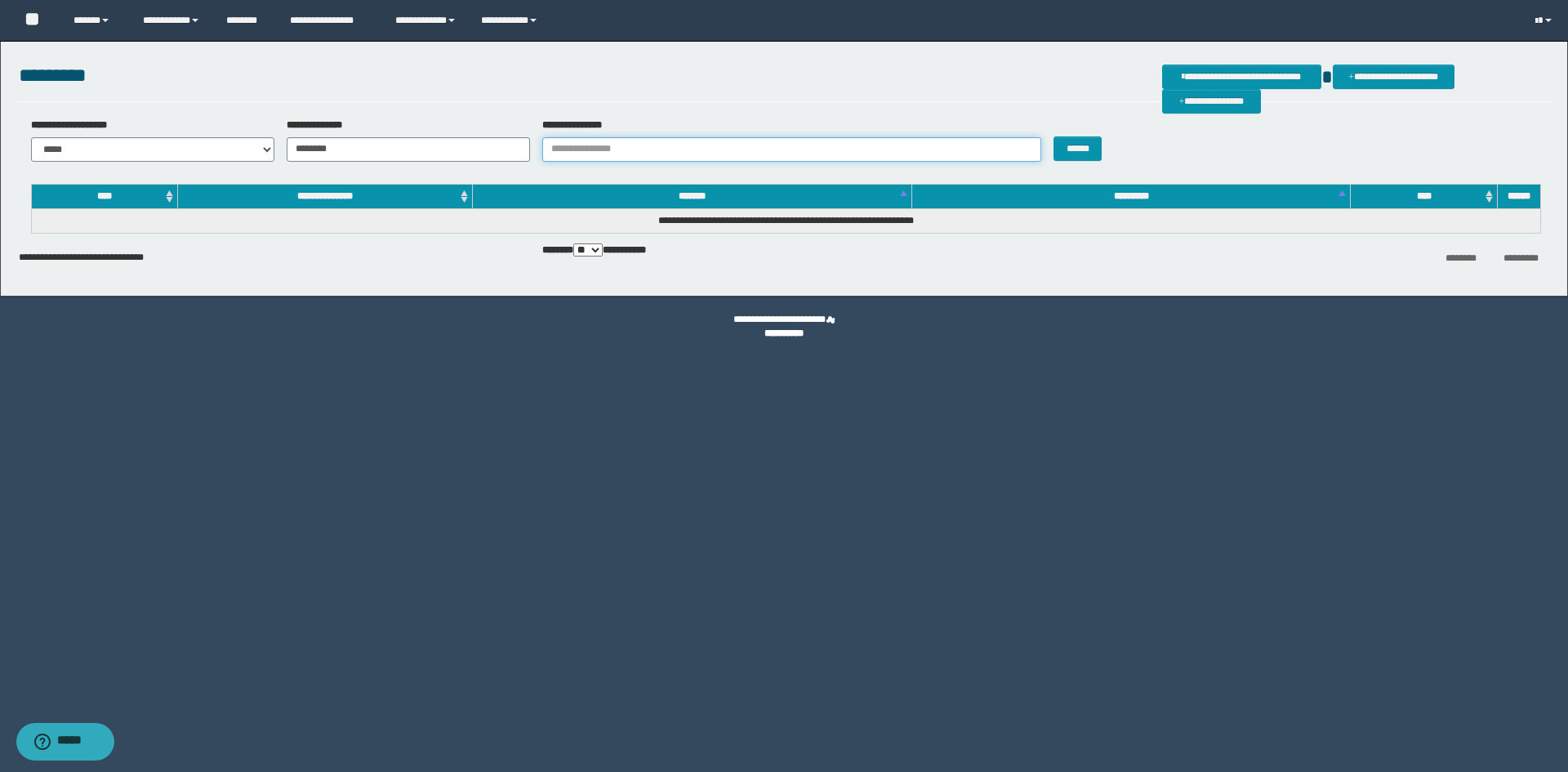 click on "**********" at bounding box center [791, 149] 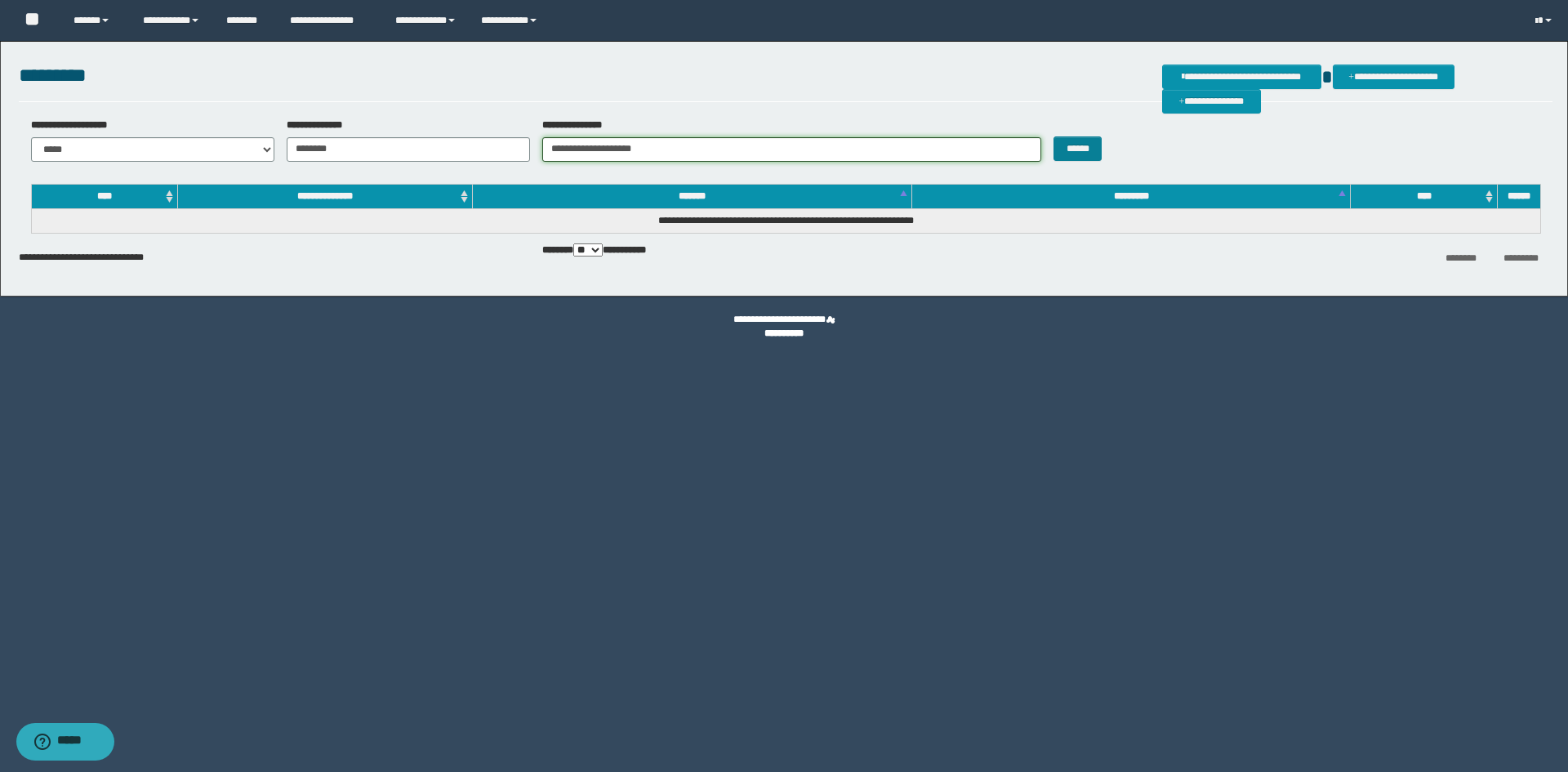 type on "**********" 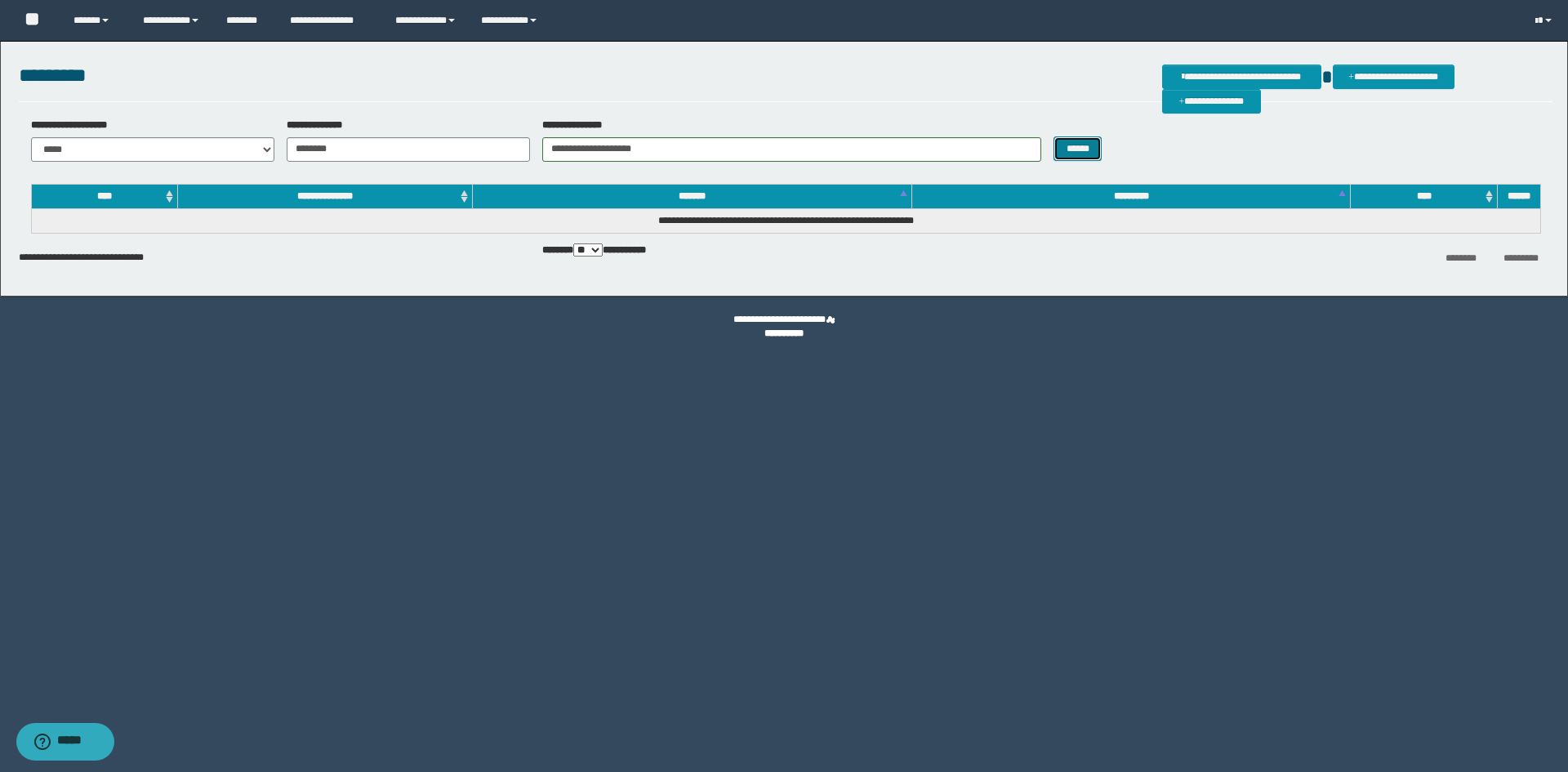 click on "******" at bounding box center [1077, 149] 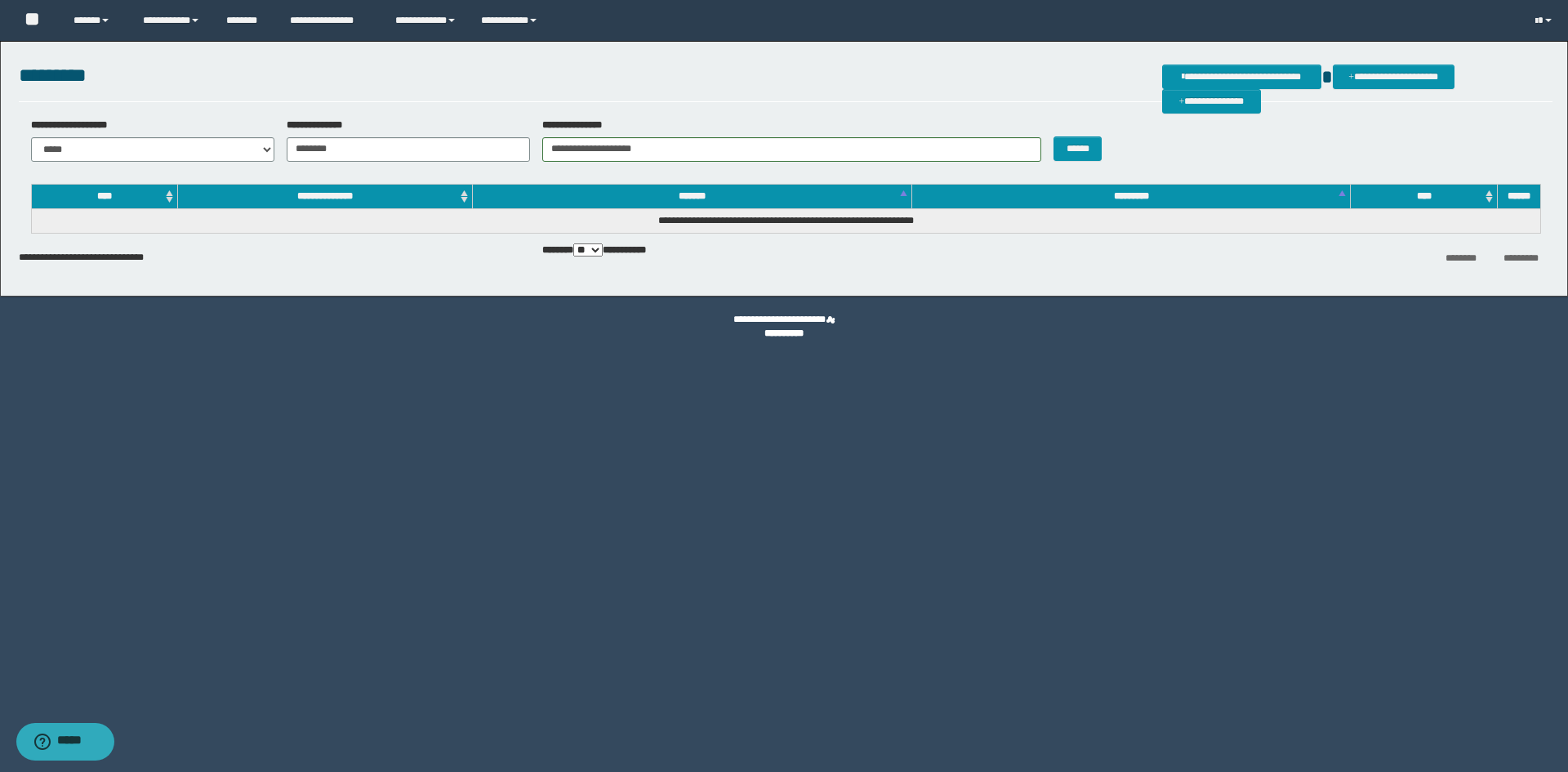 click on "**********" at bounding box center [786, 221] 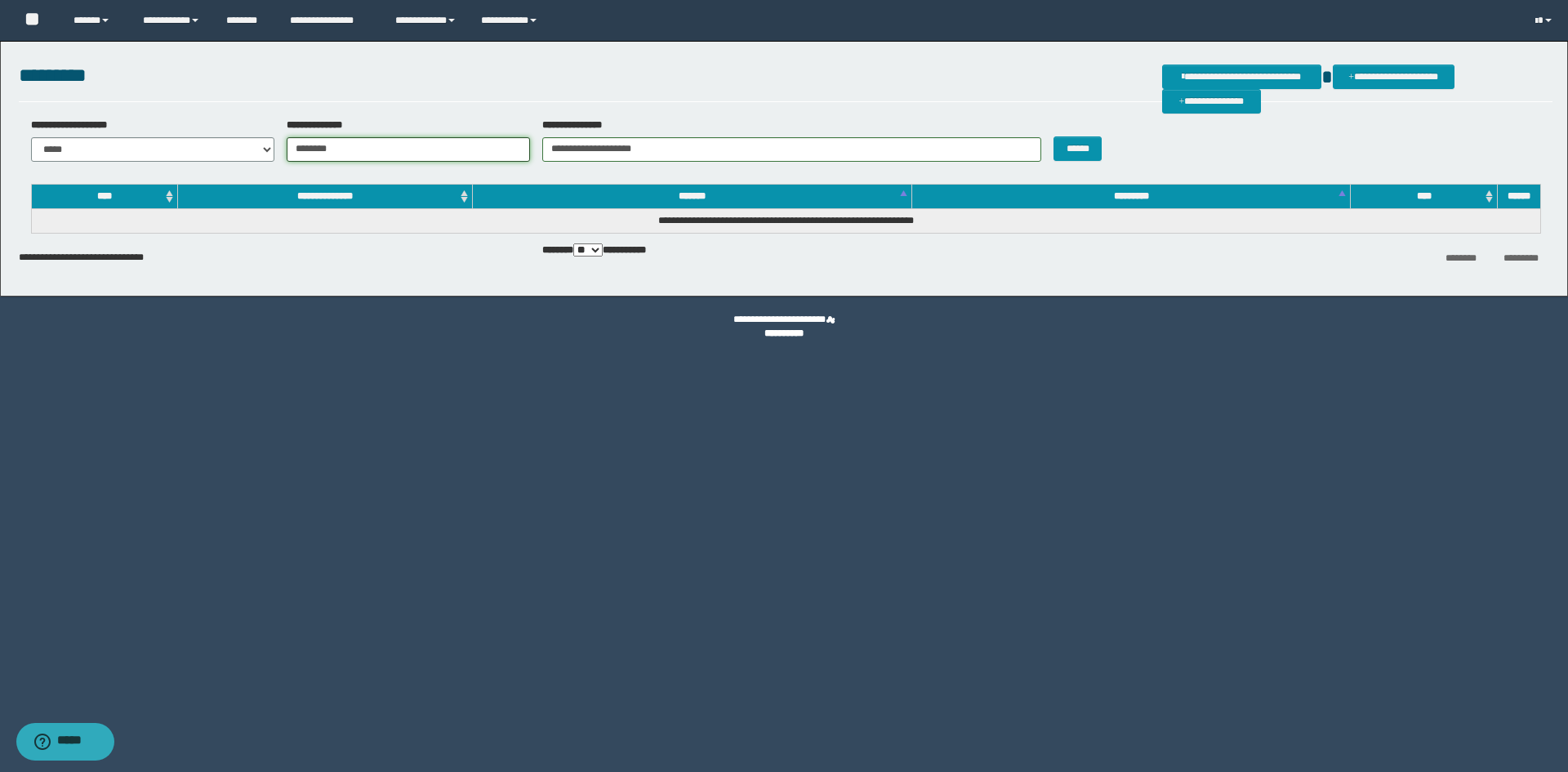 drag, startPoint x: 406, startPoint y: 142, endPoint x: 216, endPoint y: 145, distance: 190.02368 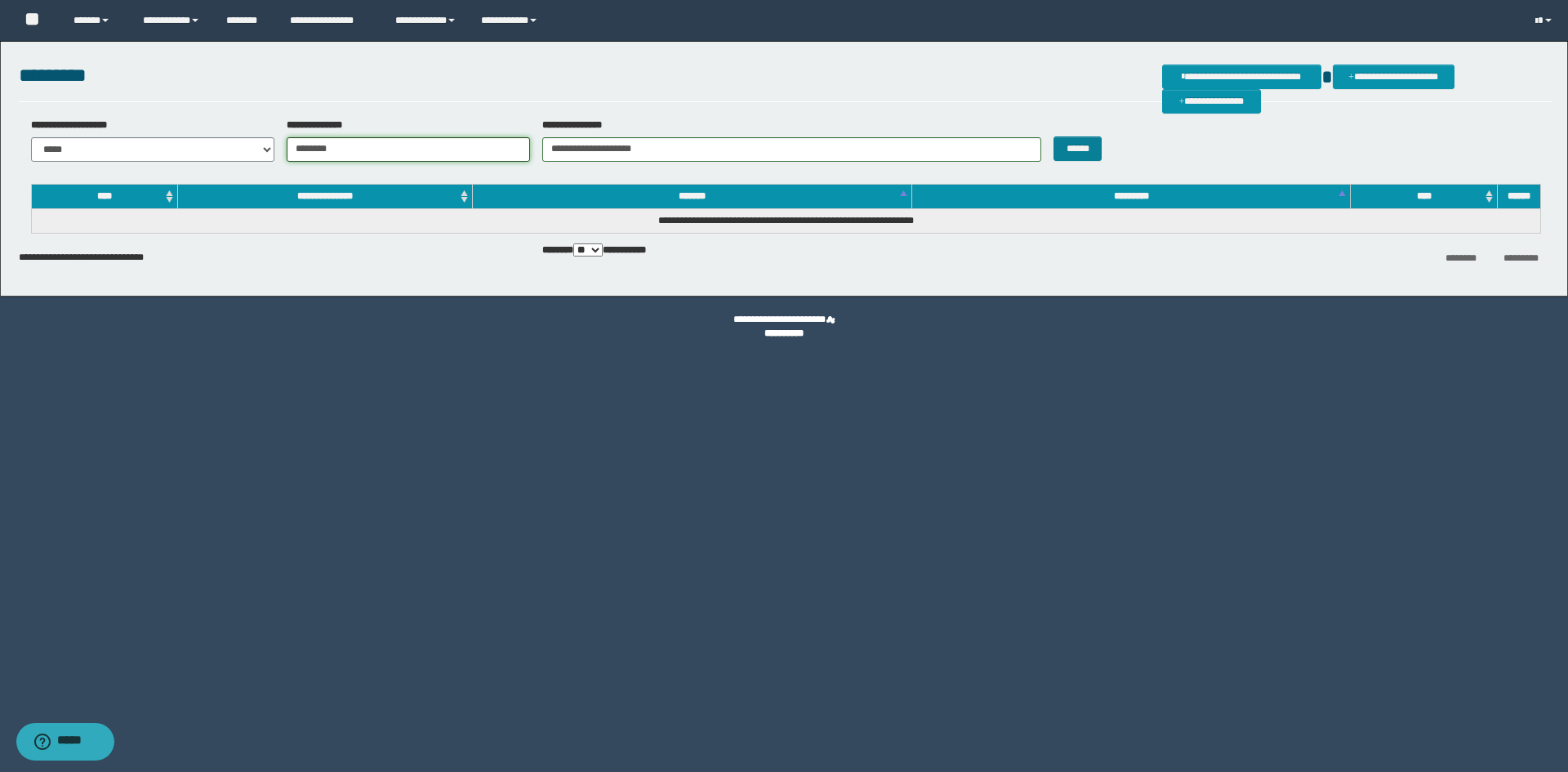 type on "********" 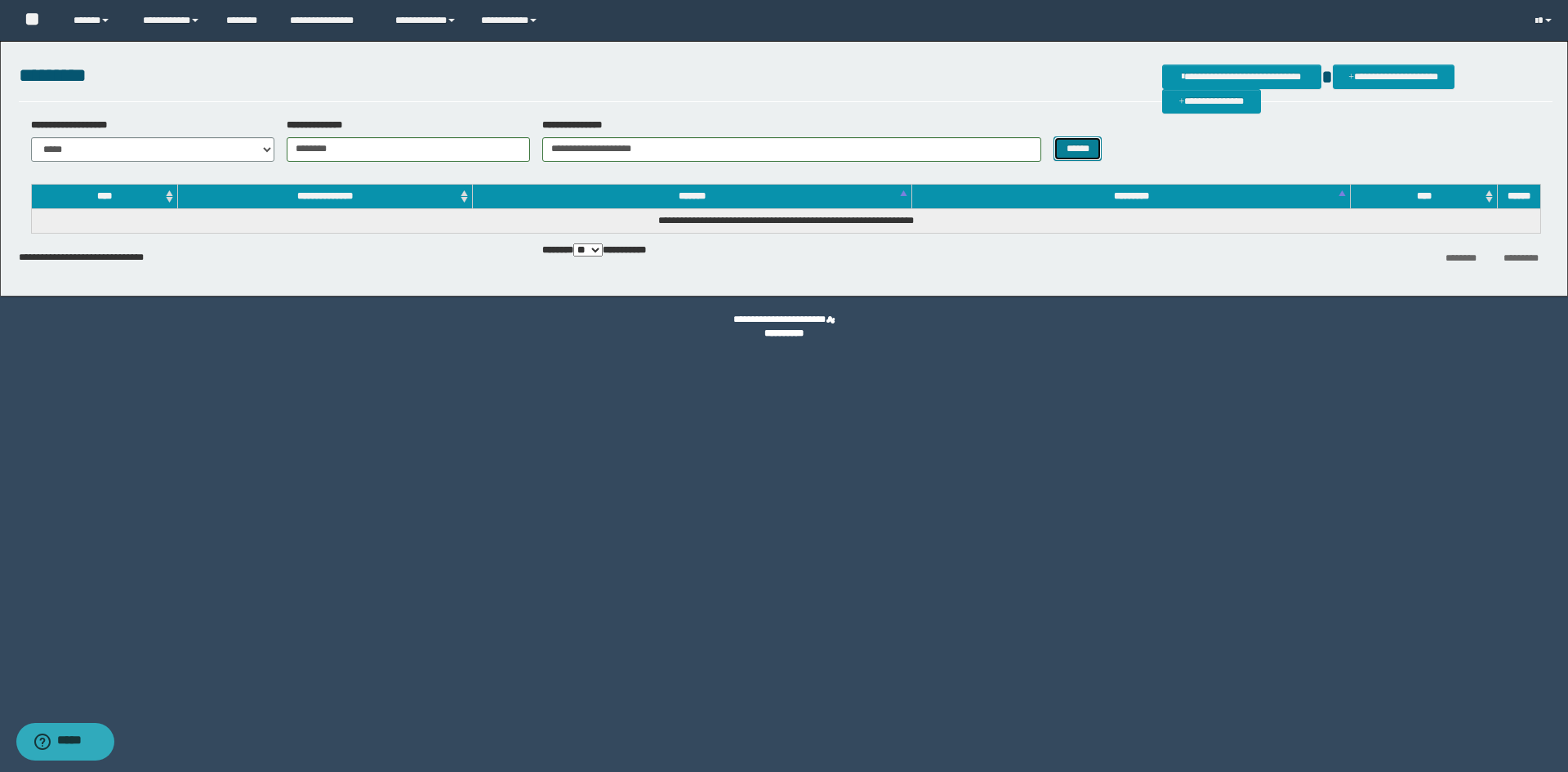 click on "******" at bounding box center (1077, 149) 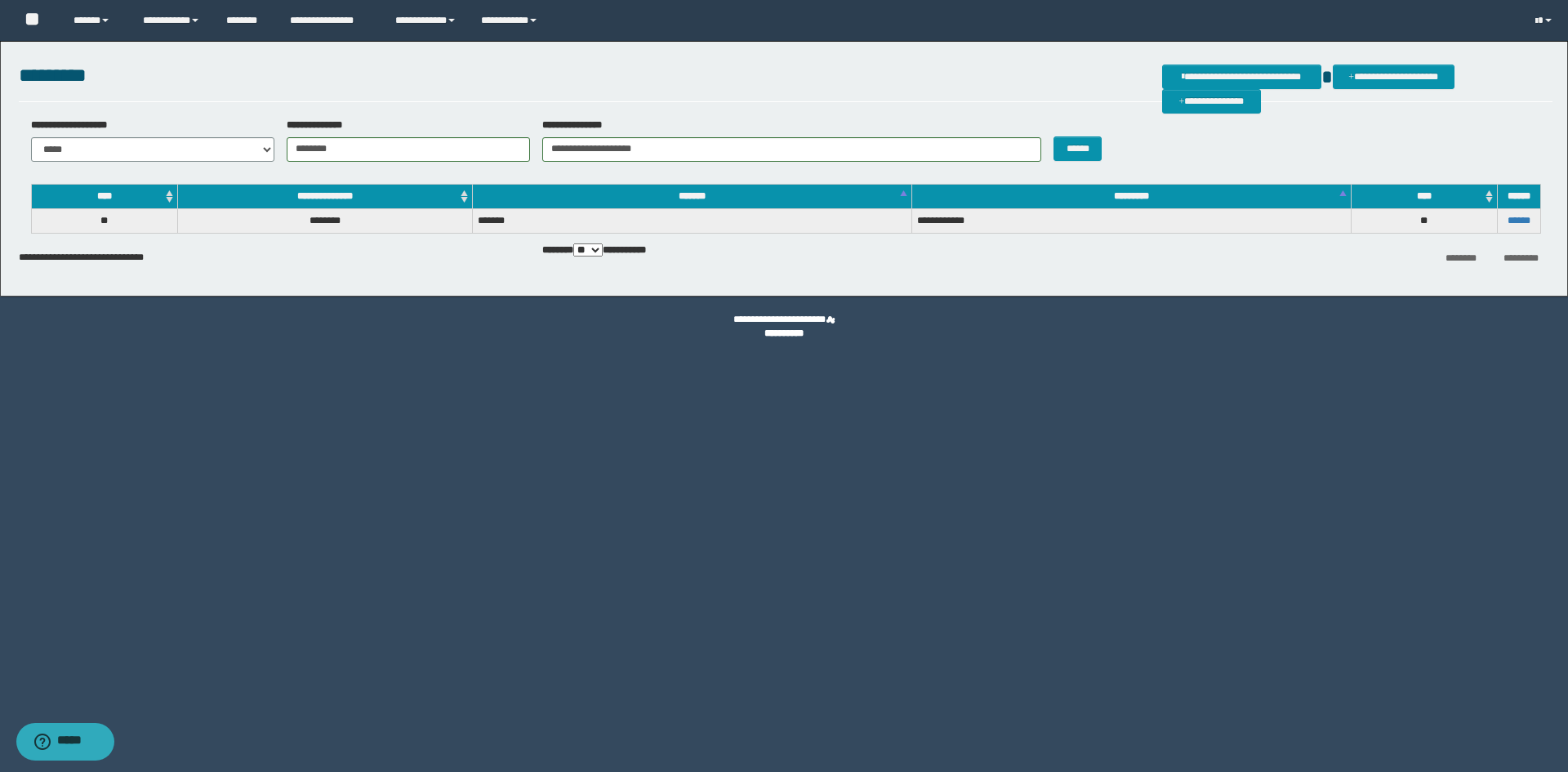 click on "******" at bounding box center (1518, 221) 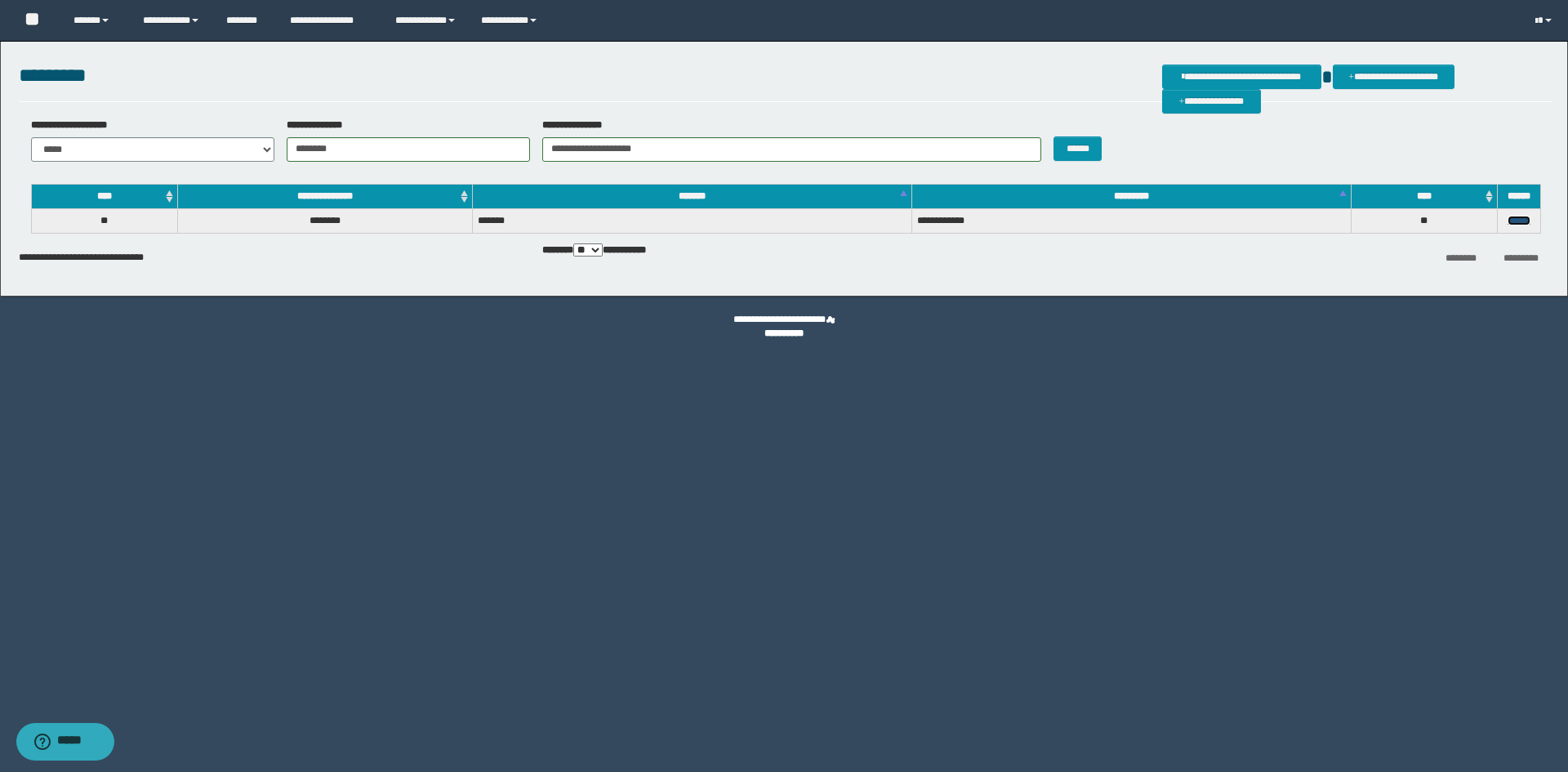 click on "******" at bounding box center [1519, 221] 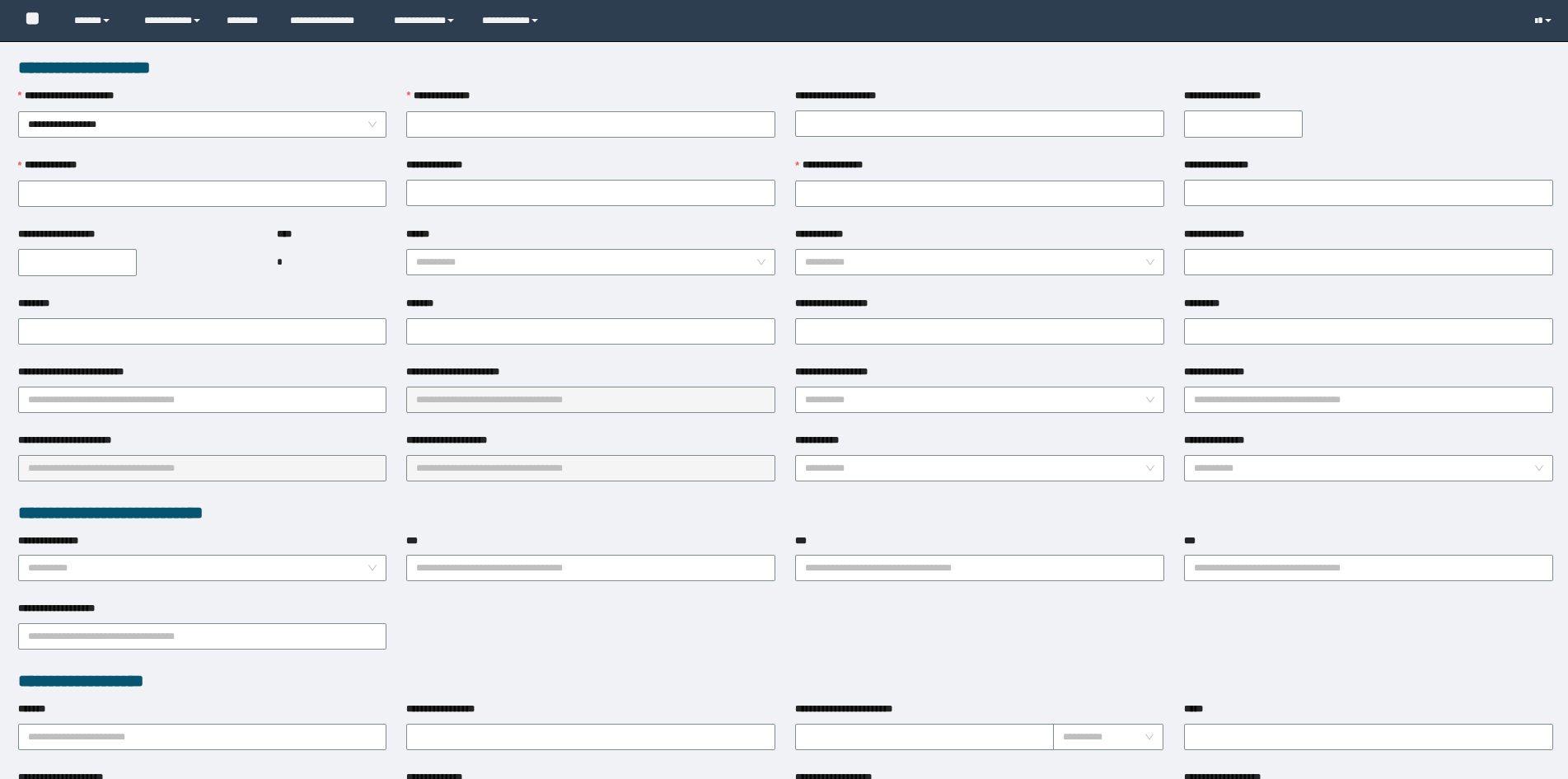 scroll, scrollTop: 0, scrollLeft: 0, axis: both 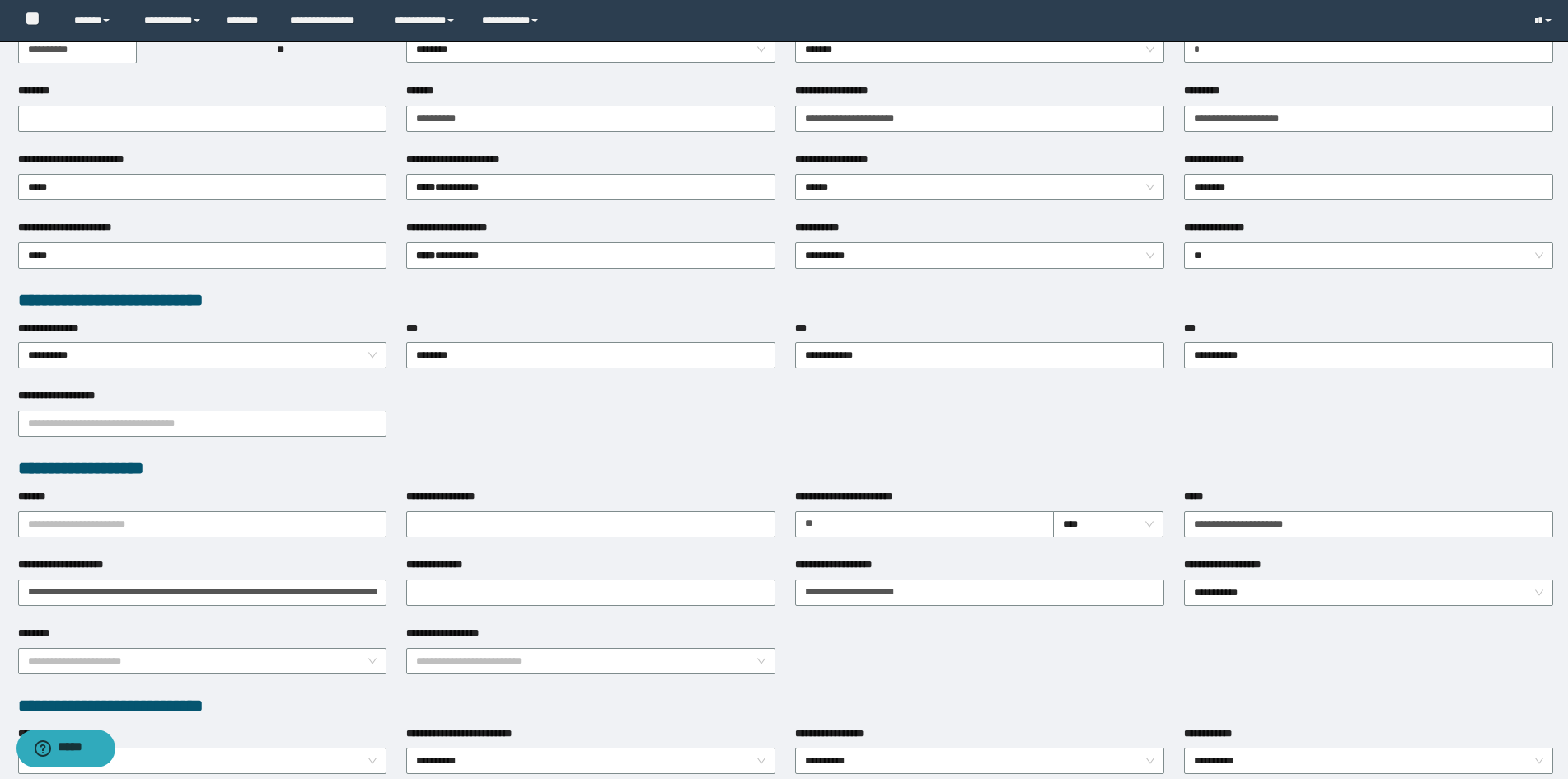 type on "********" 